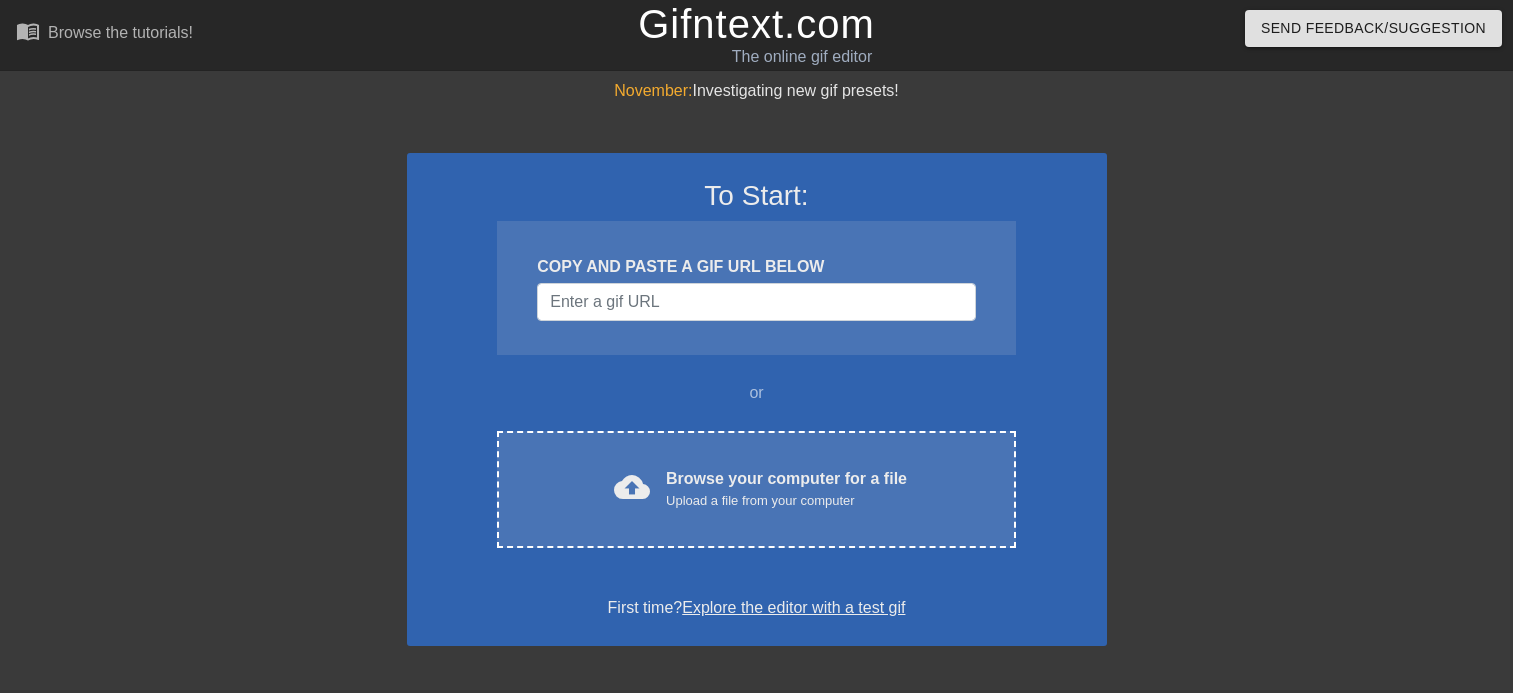 scroll, scrollTop: 0, scrollLeft: 0, axis: both 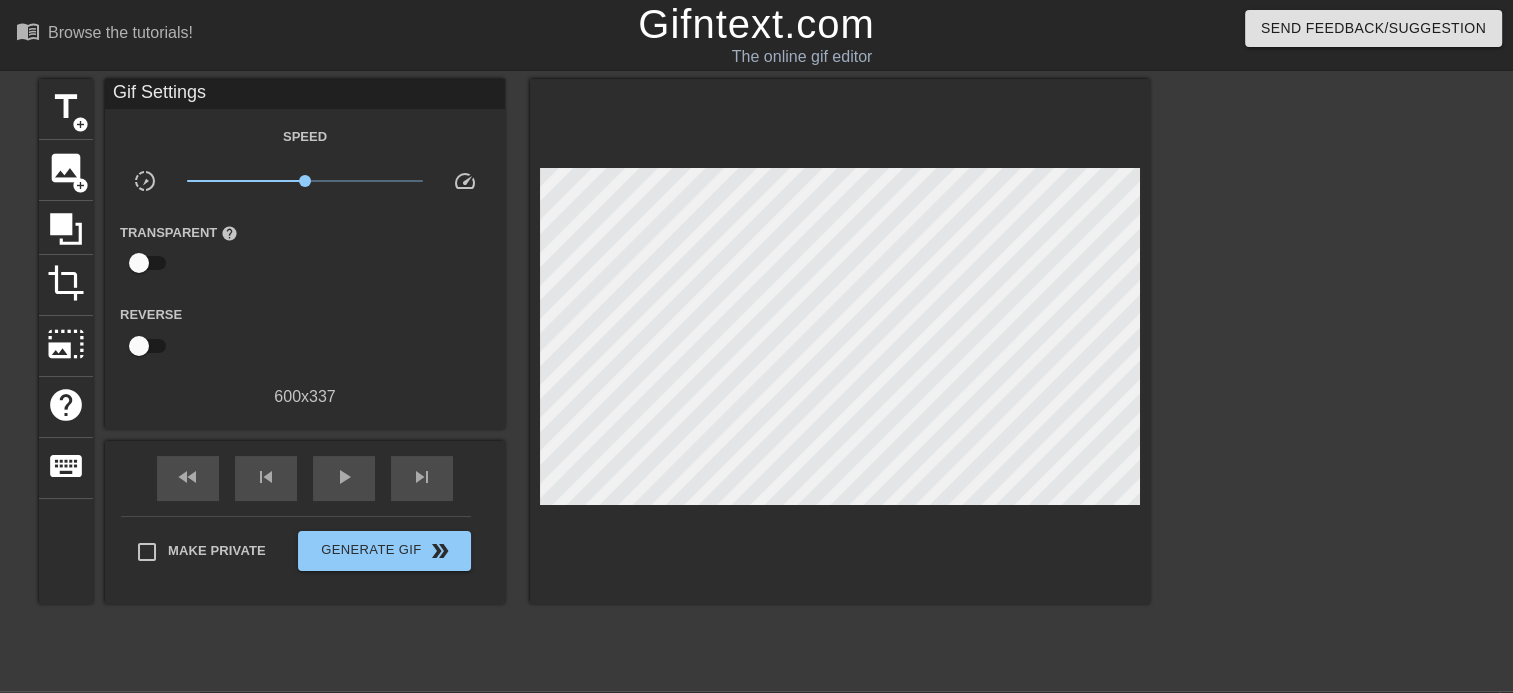 click at bounding box center (1324, 379) 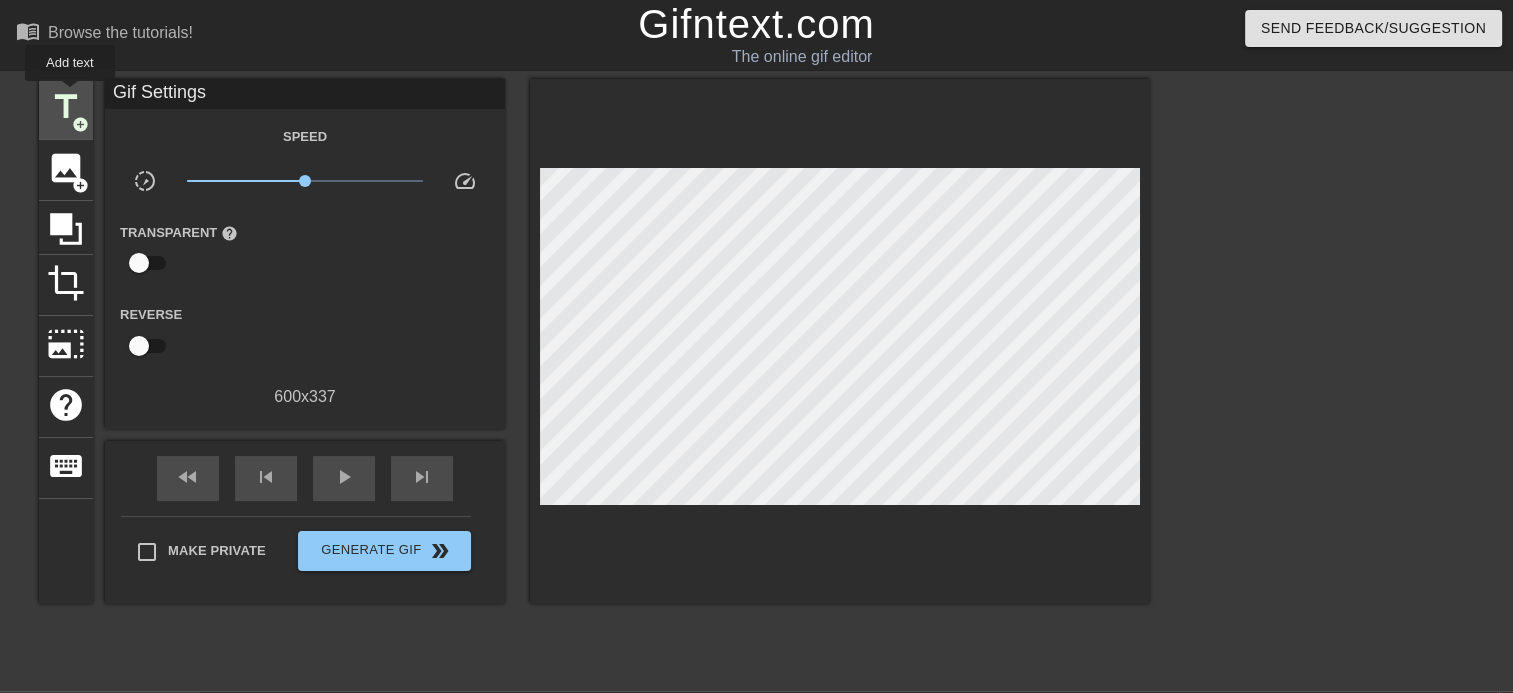 click on "title" at bounding box center (66, 107) 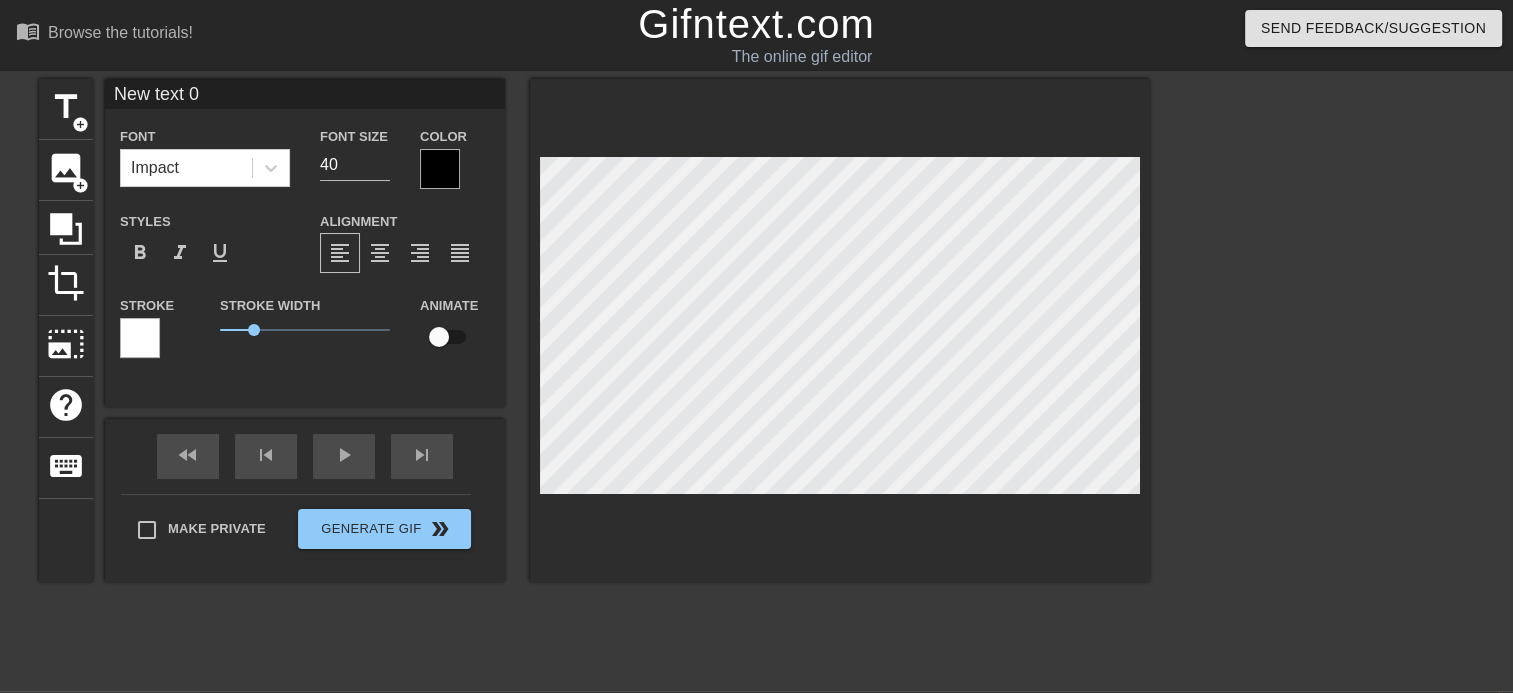 click on "New text 0" at bounding box center (305, 94) 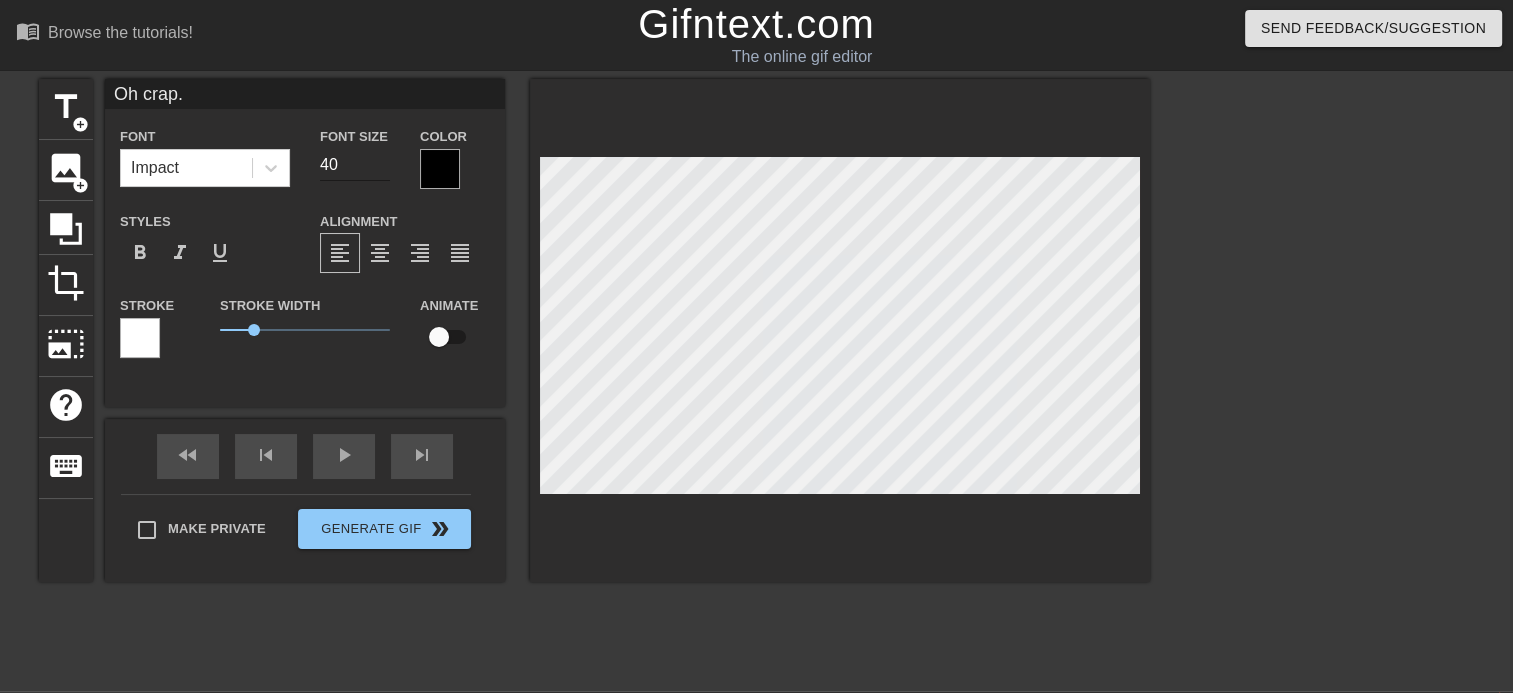 type on "Oh crap." 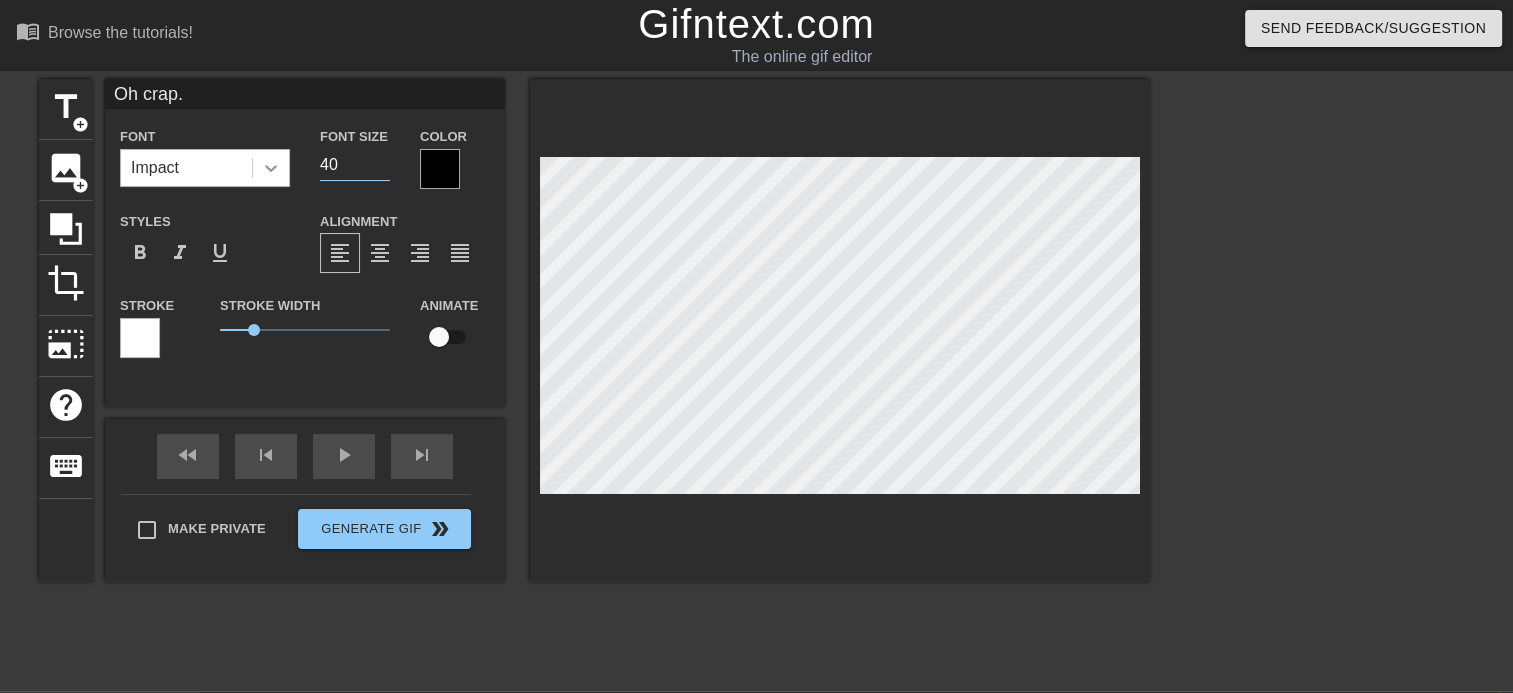 drag, startPoint x: 340, startPoint y: 164, endPoint x: 273, endPoint y: 164, distance: 67 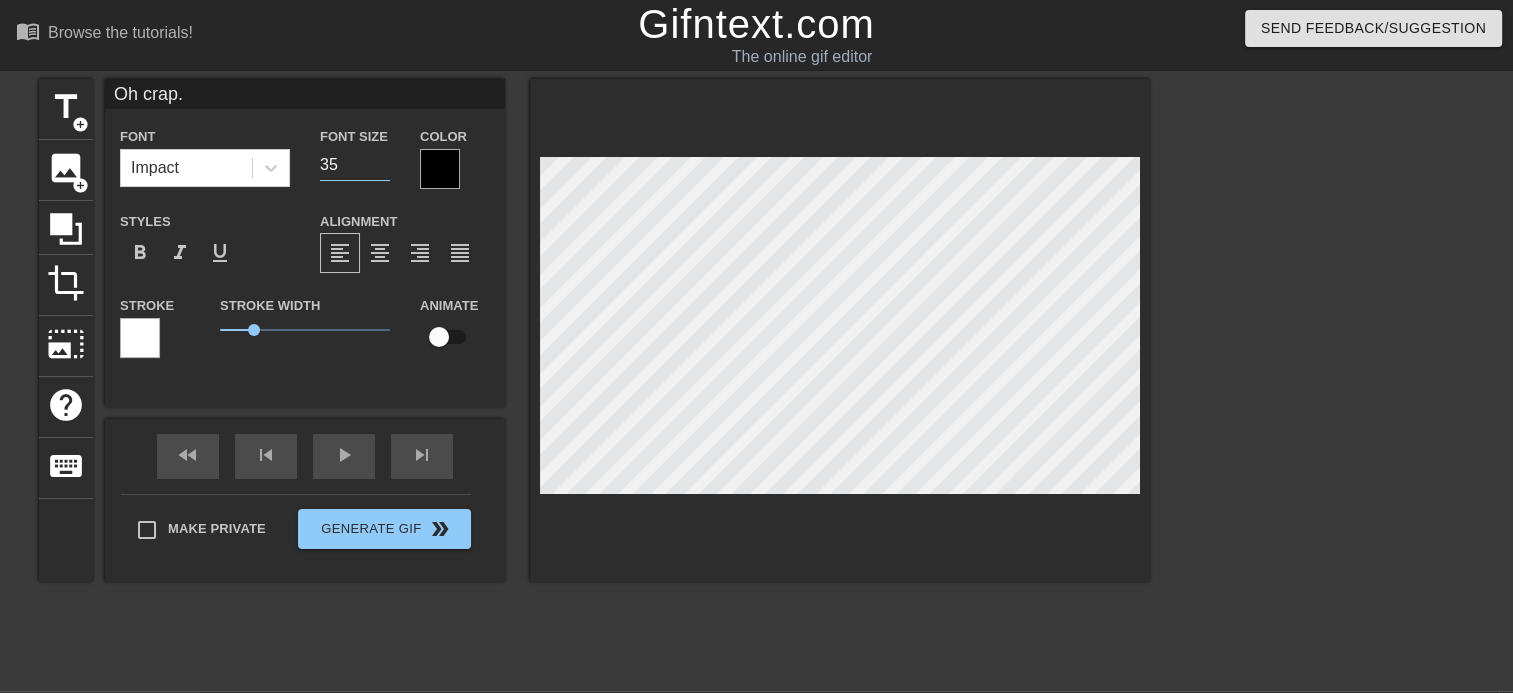 type on "35" 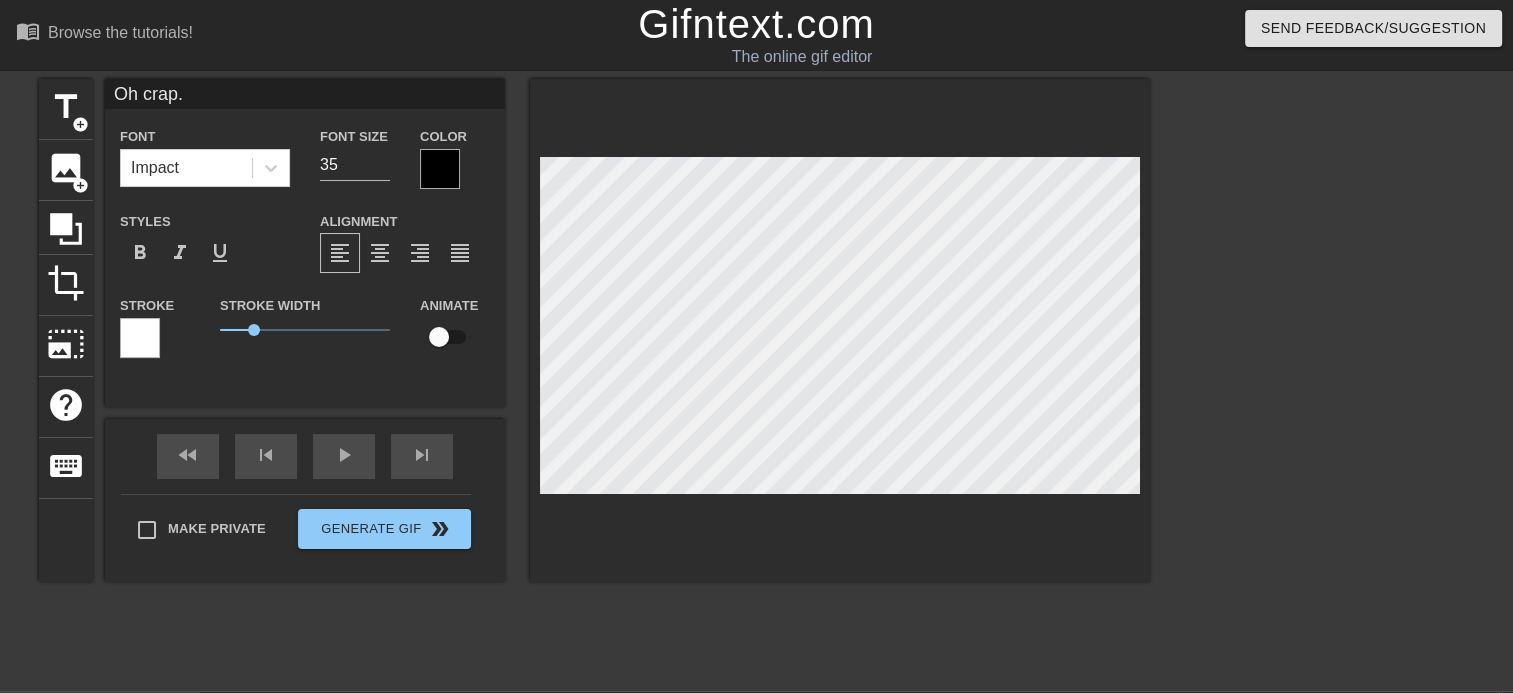 click at bounding box center [440, 169] 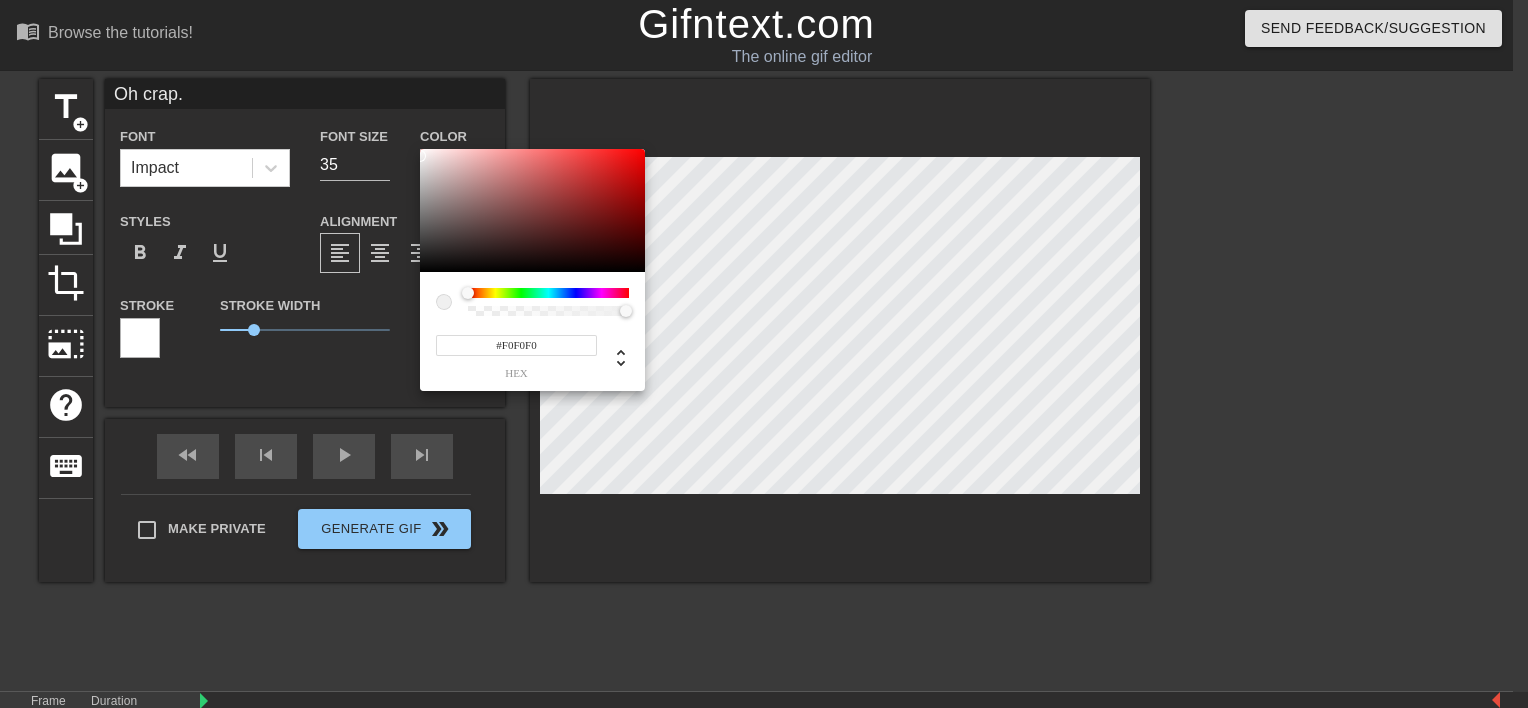 type on "#FFFFFF" 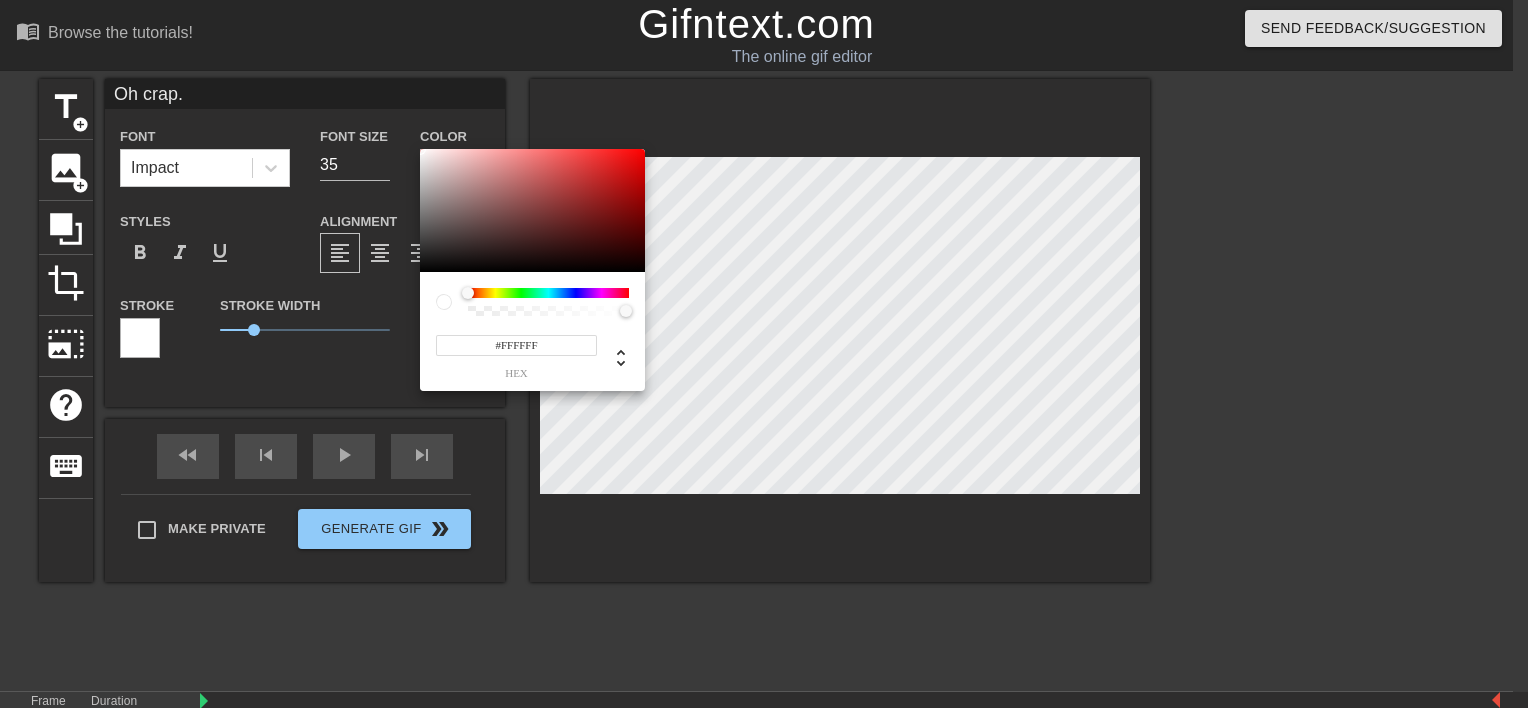 drag, startPoint x: 429, startPoint y: 191, endPoint x: 374, endPoint y: 117, distance: 92.20087 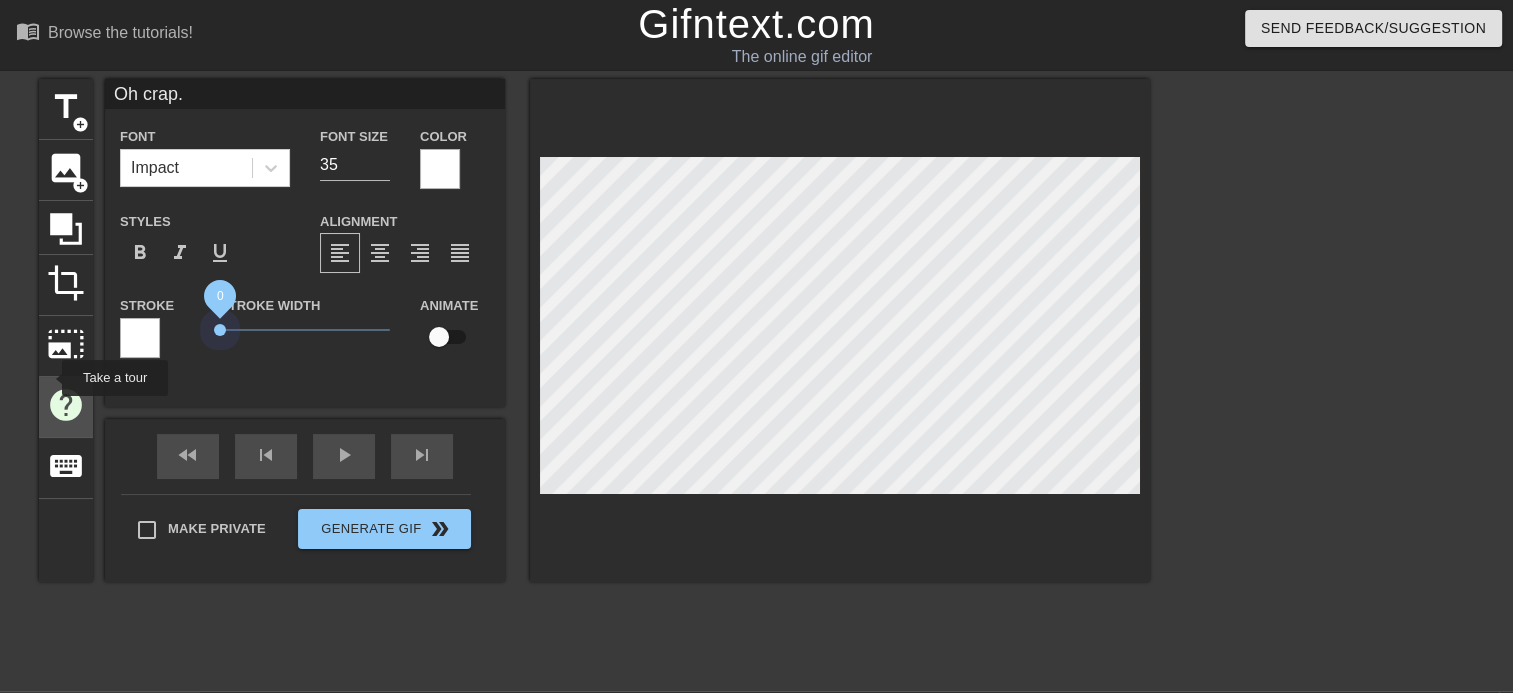 drag, startPoint x: 250, startPoint y: 329, endPoint x: 49, endPoint y: 378, distance: 206.88644 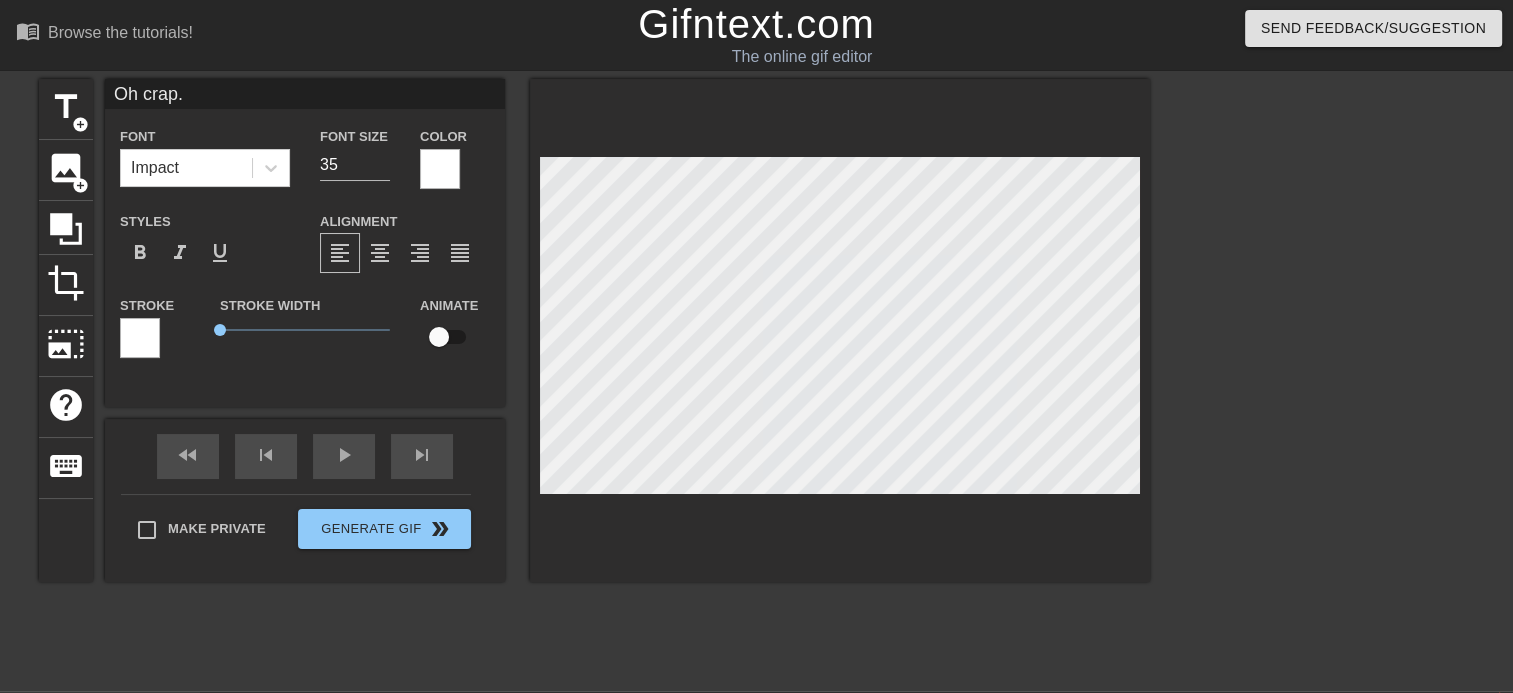 scroll, scrollTop: 108, scrollLeft: 0, axis: vertical 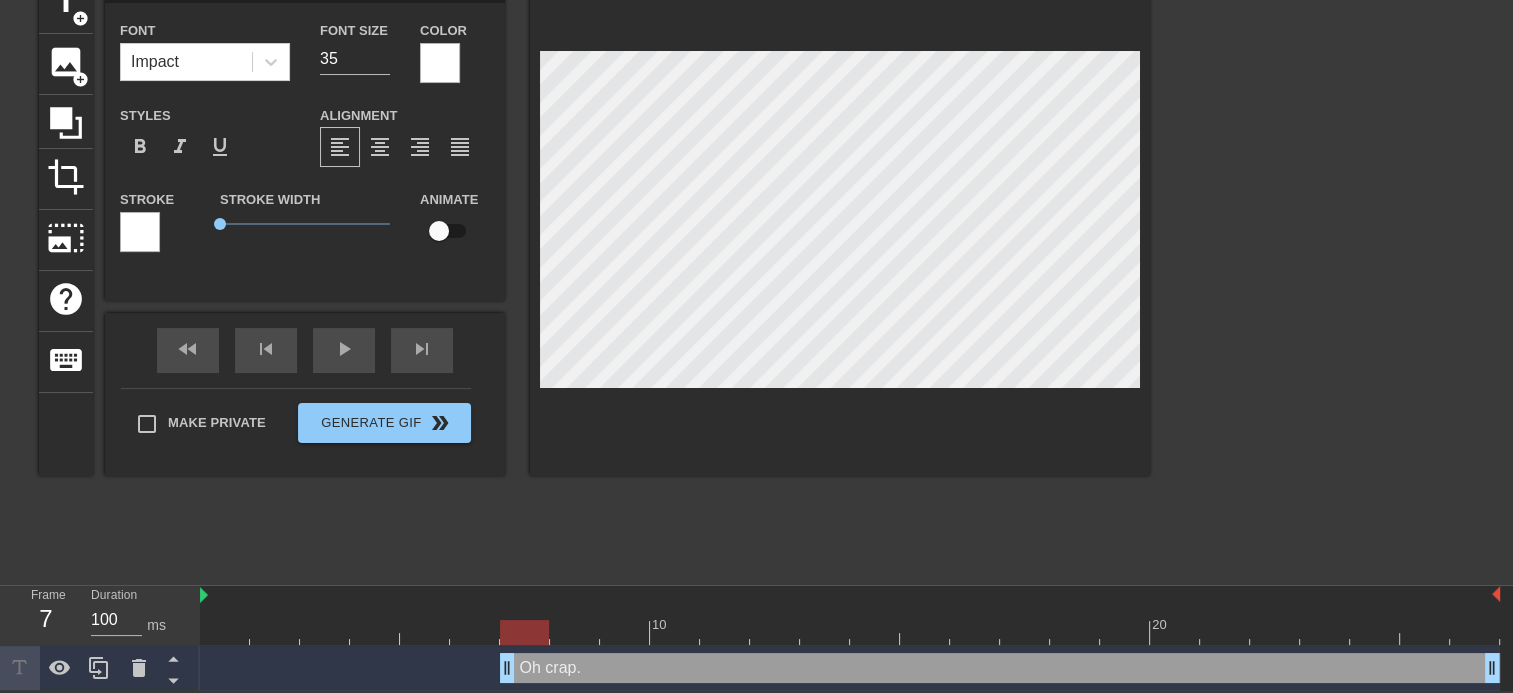 drag, startPoint x: 208, startPoint y: 664, endPoint x: 528, endPoint y: 647, distance: 320.45123 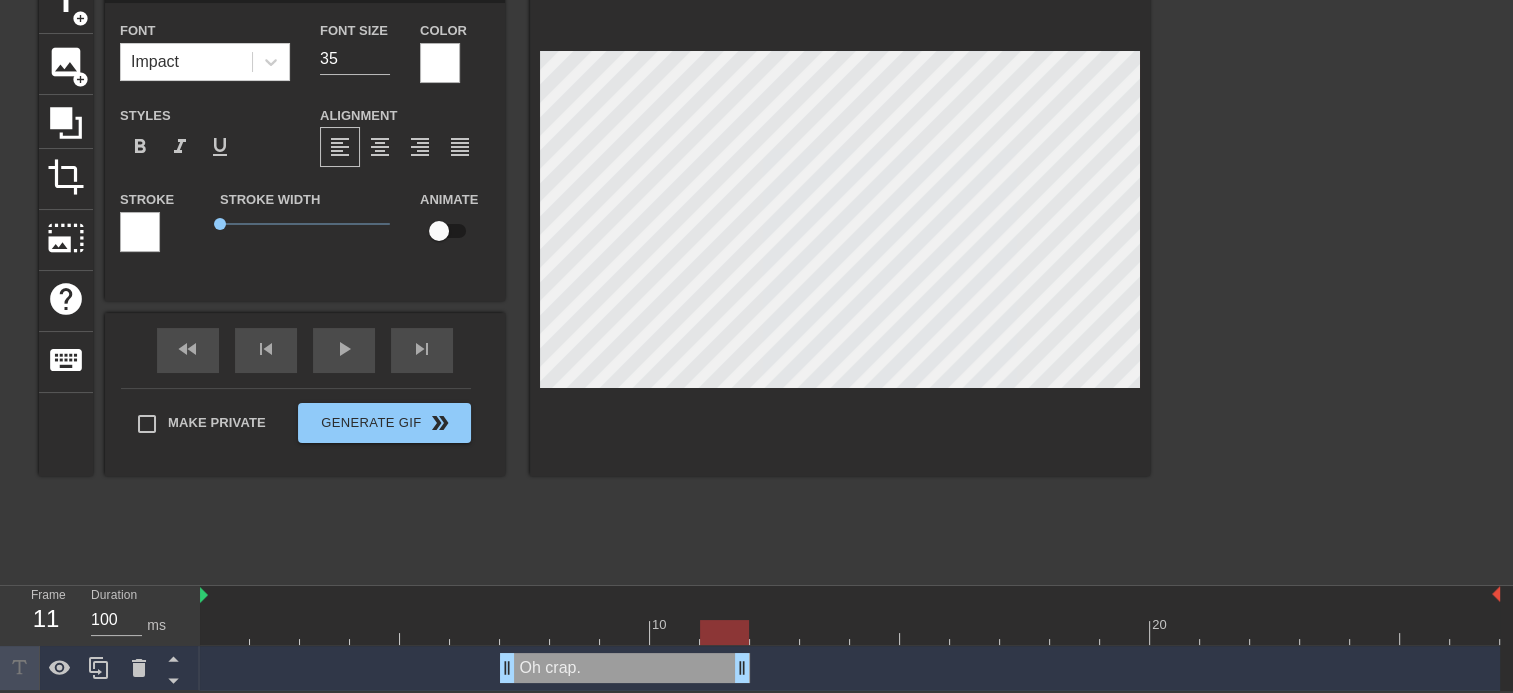 drag, startPoint x: 1492, startPoint y: 664, endPoint x: 728, endPoint y: 668, distance: 764.0105 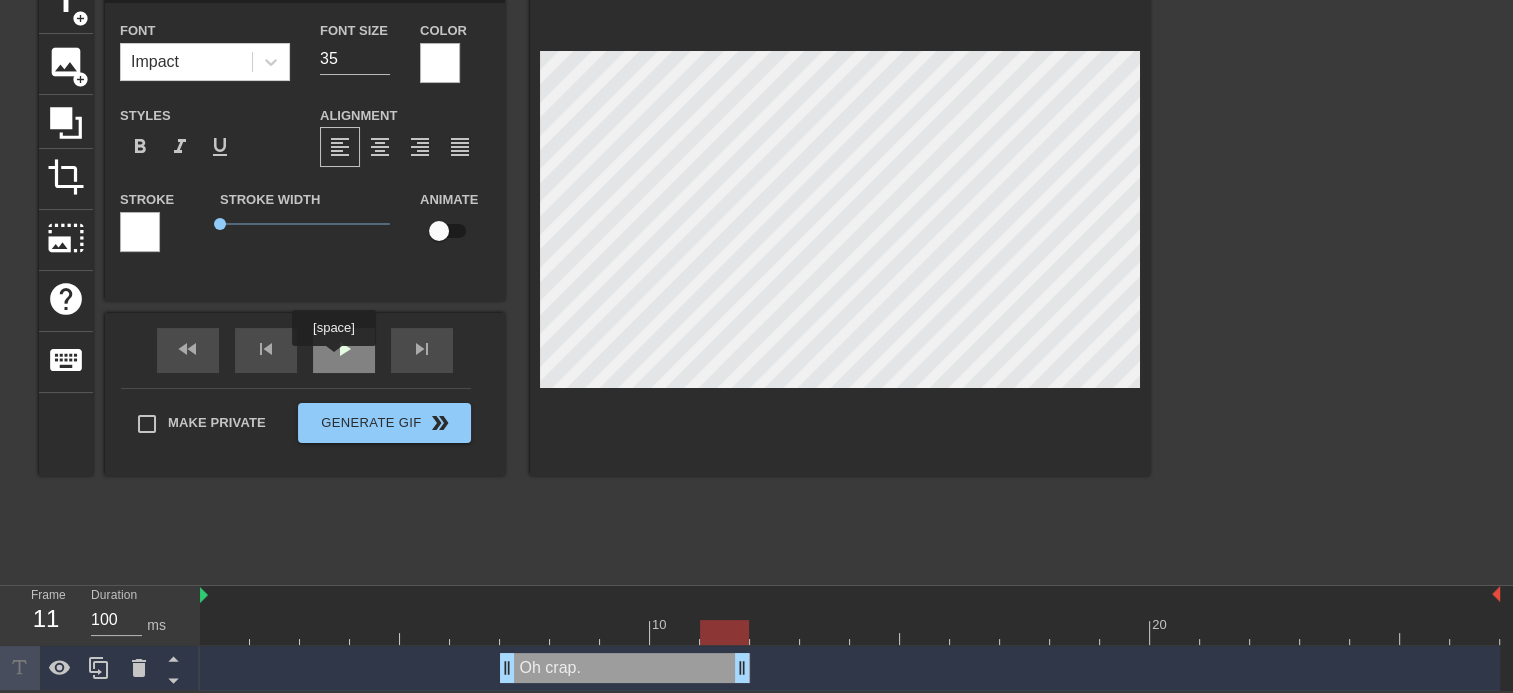 click on "play_arrow" at bounding box center [344, 350] 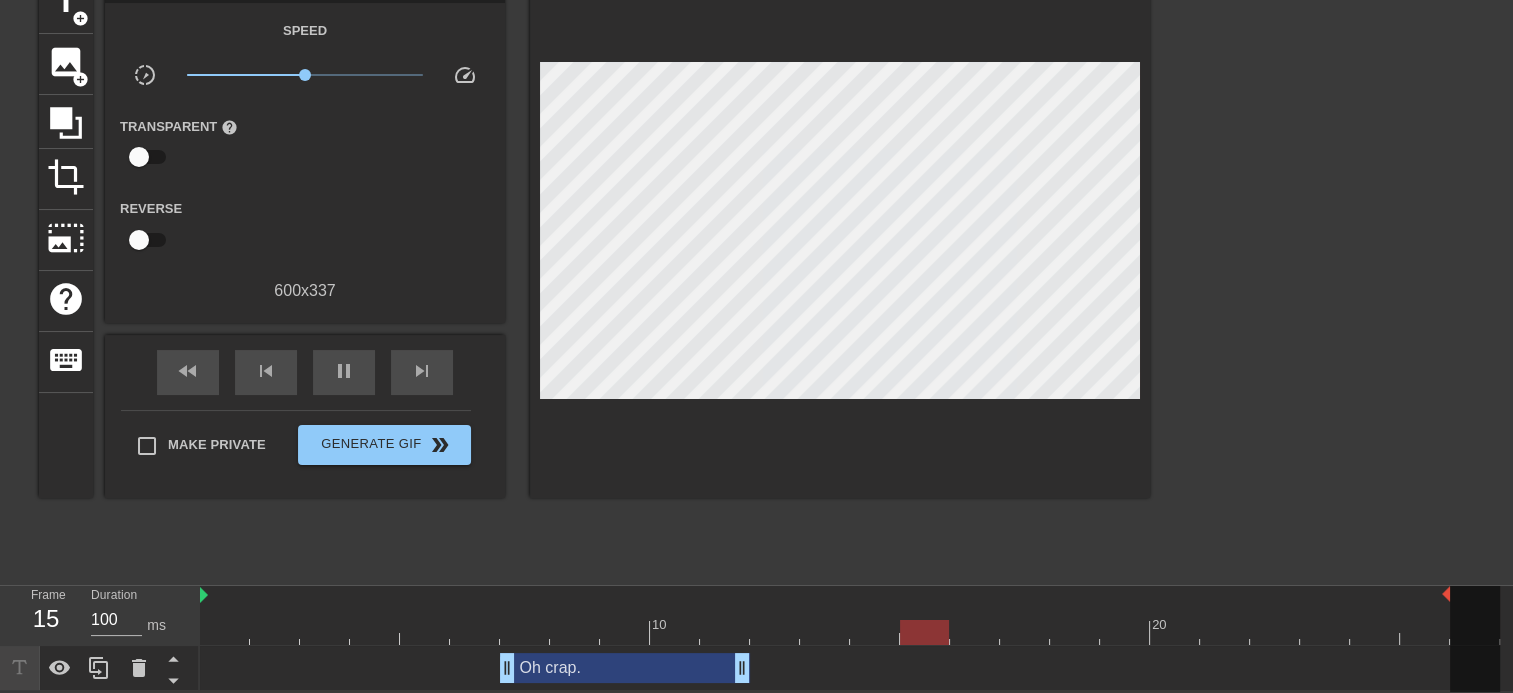 drag, startPoint x: 1496, startPoint y: 594, endPoint x: 1460, endPoint y: 602, distance: 36.878178 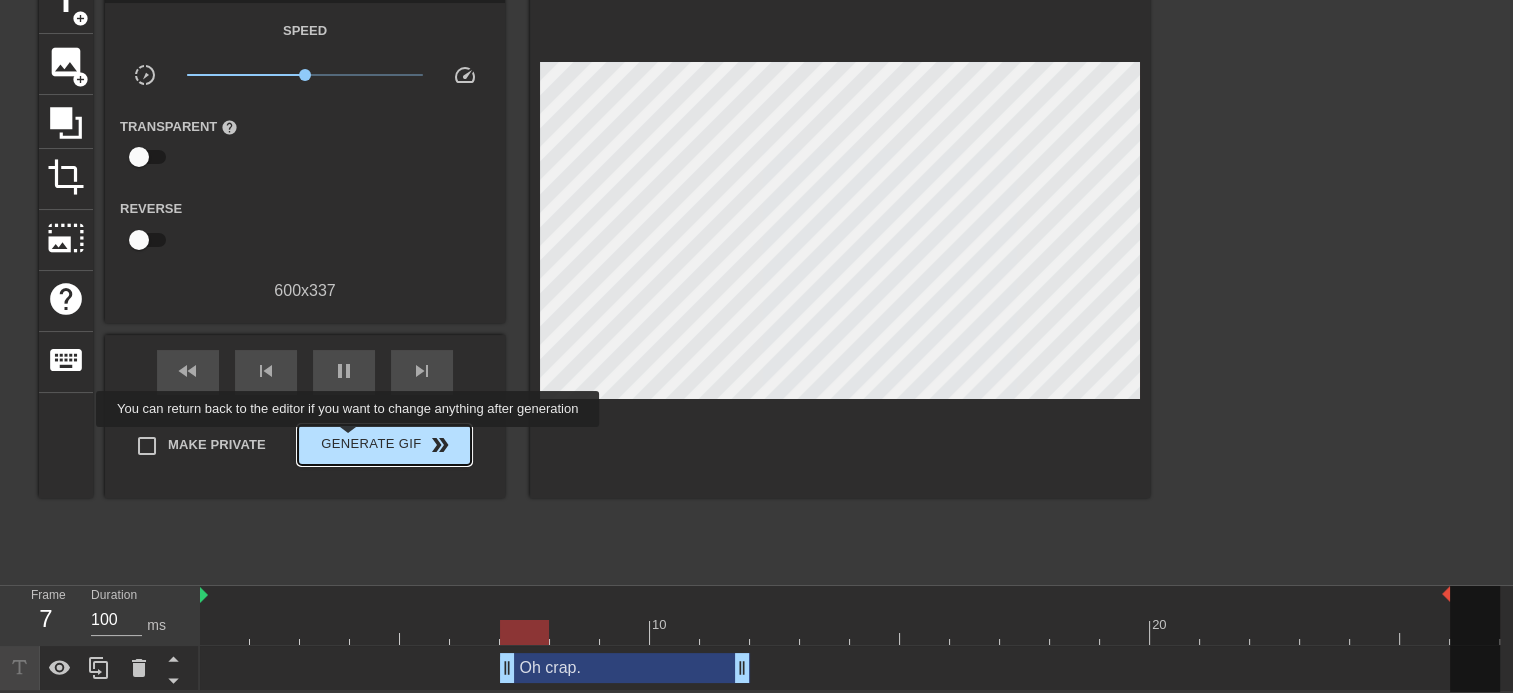 click on "Generate Gif double_arrow" at bounding box center [384, 445] 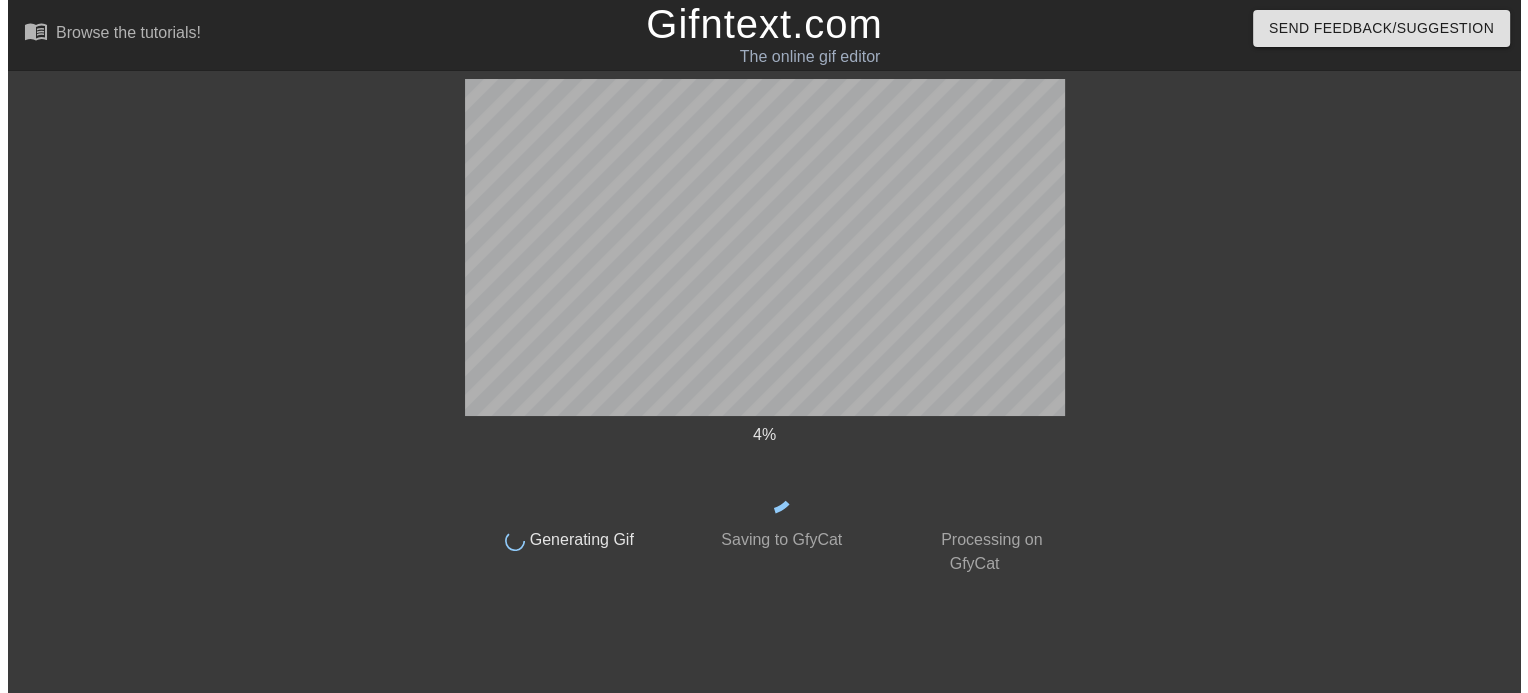 scroll, scrollTop: 0, scrollLeft: 0, axis: both 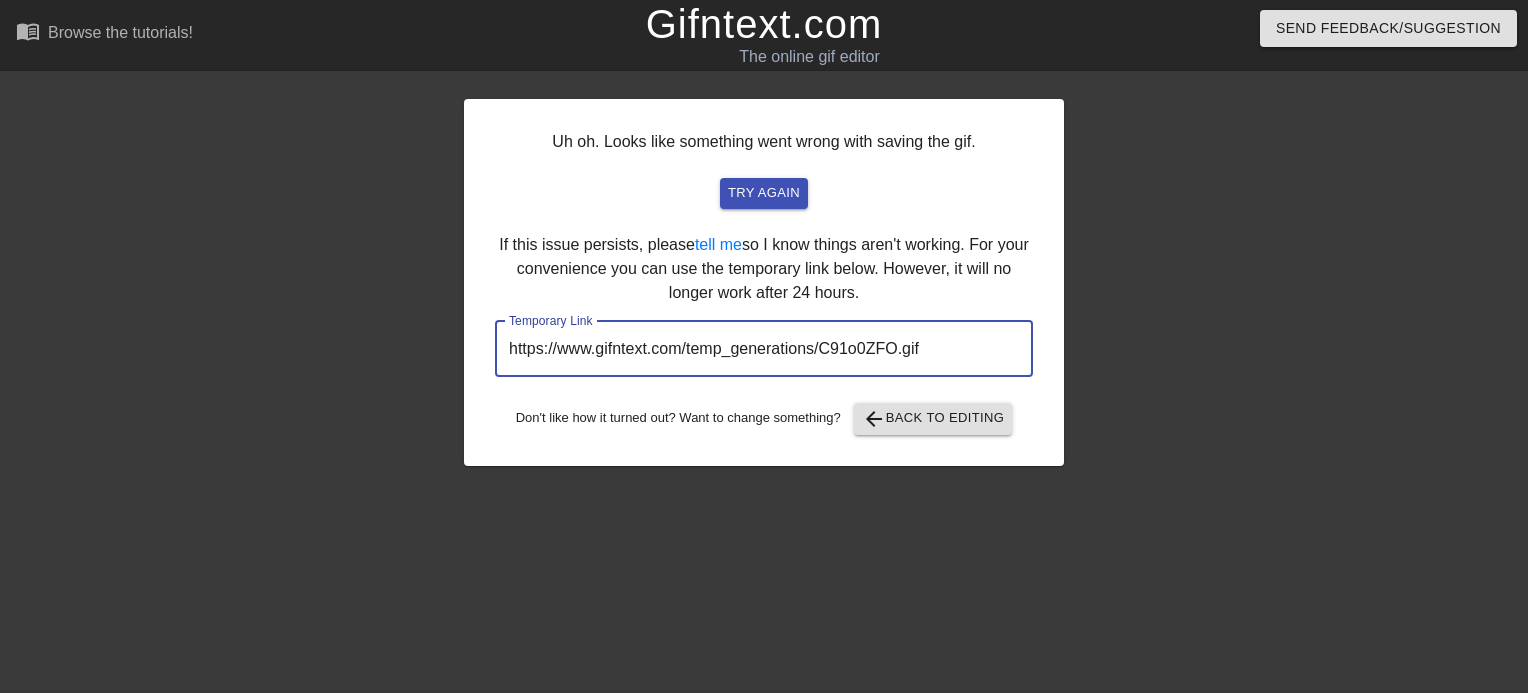 drag, startPoint x: 953, startPoint y: 347, endPoint x: 434, endPoint y: 384, distance: 520.3172 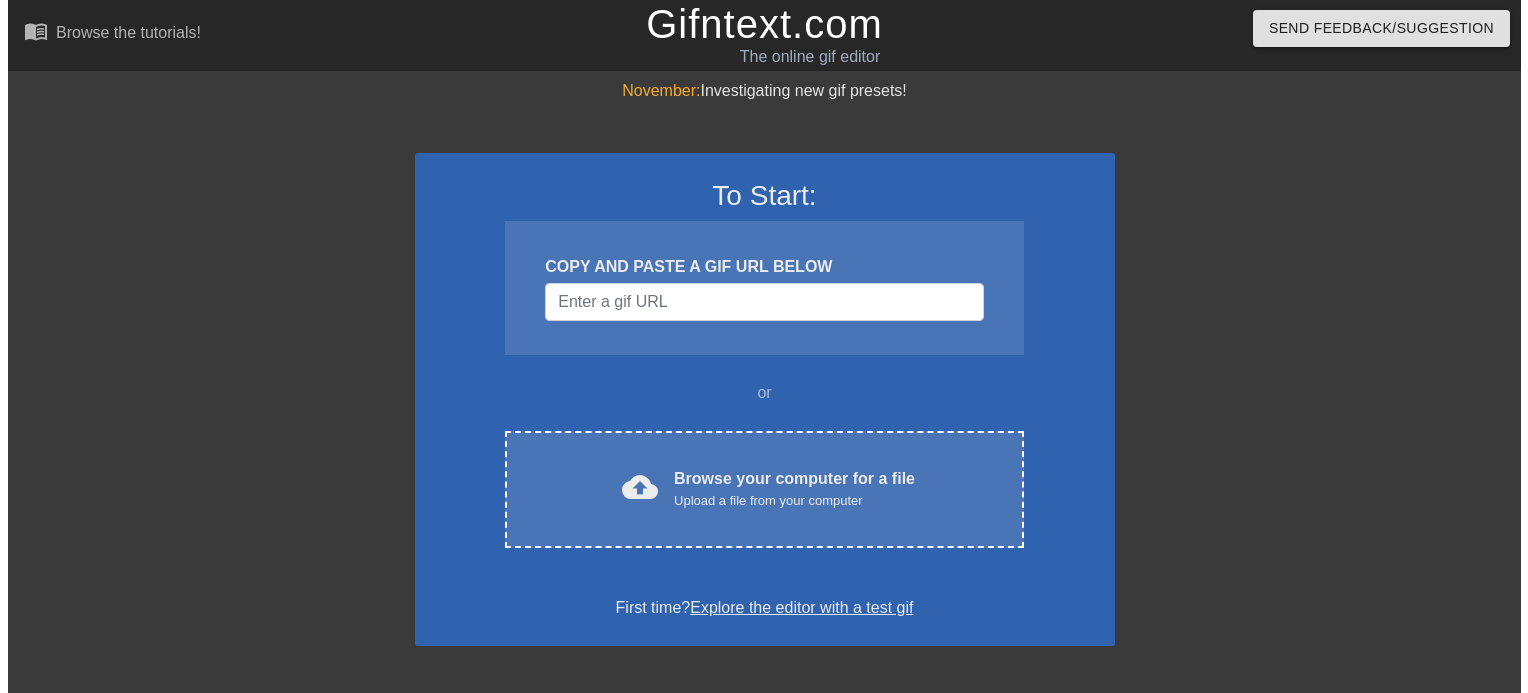 scroll, scrollTop: 0, scrollLeft: 0, axis: both 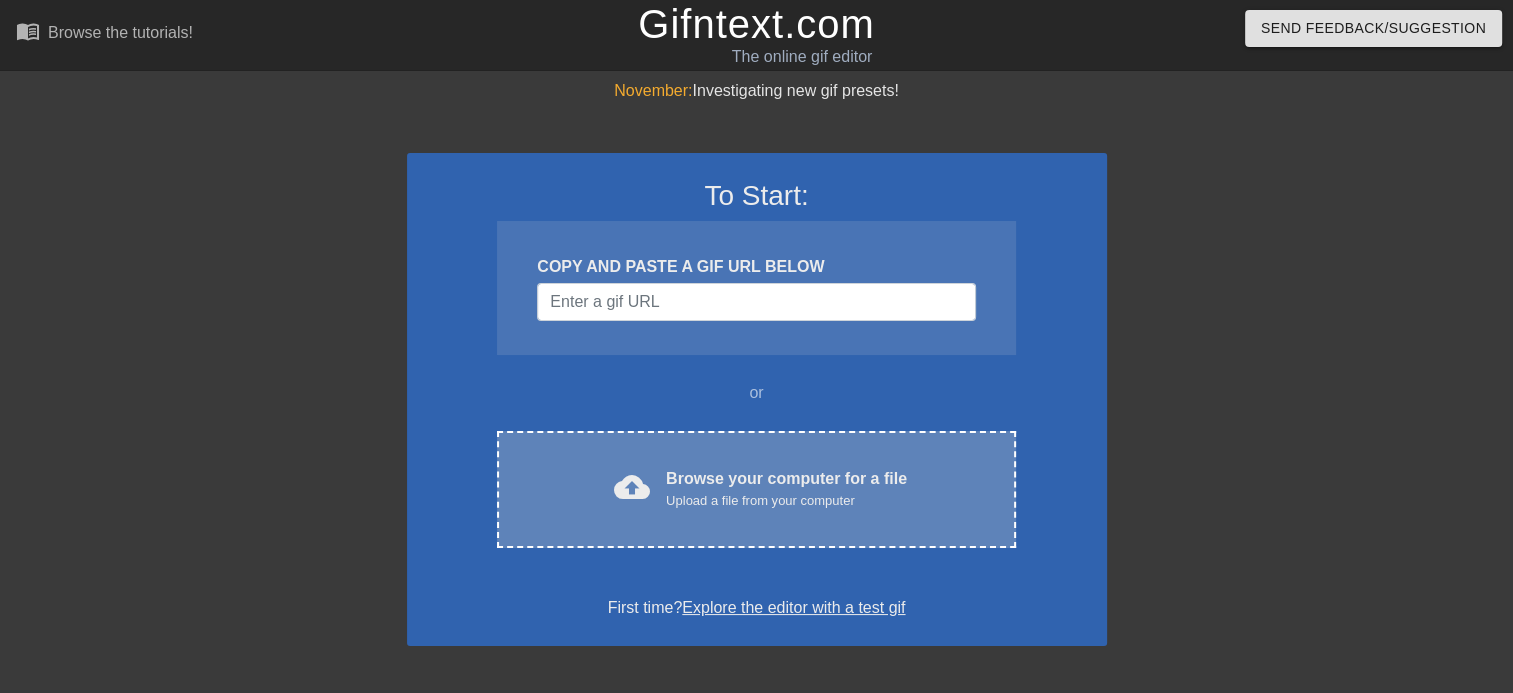 click on "Browse your computer for a file Upload a file from your computer" at bounding box center [786, 489] 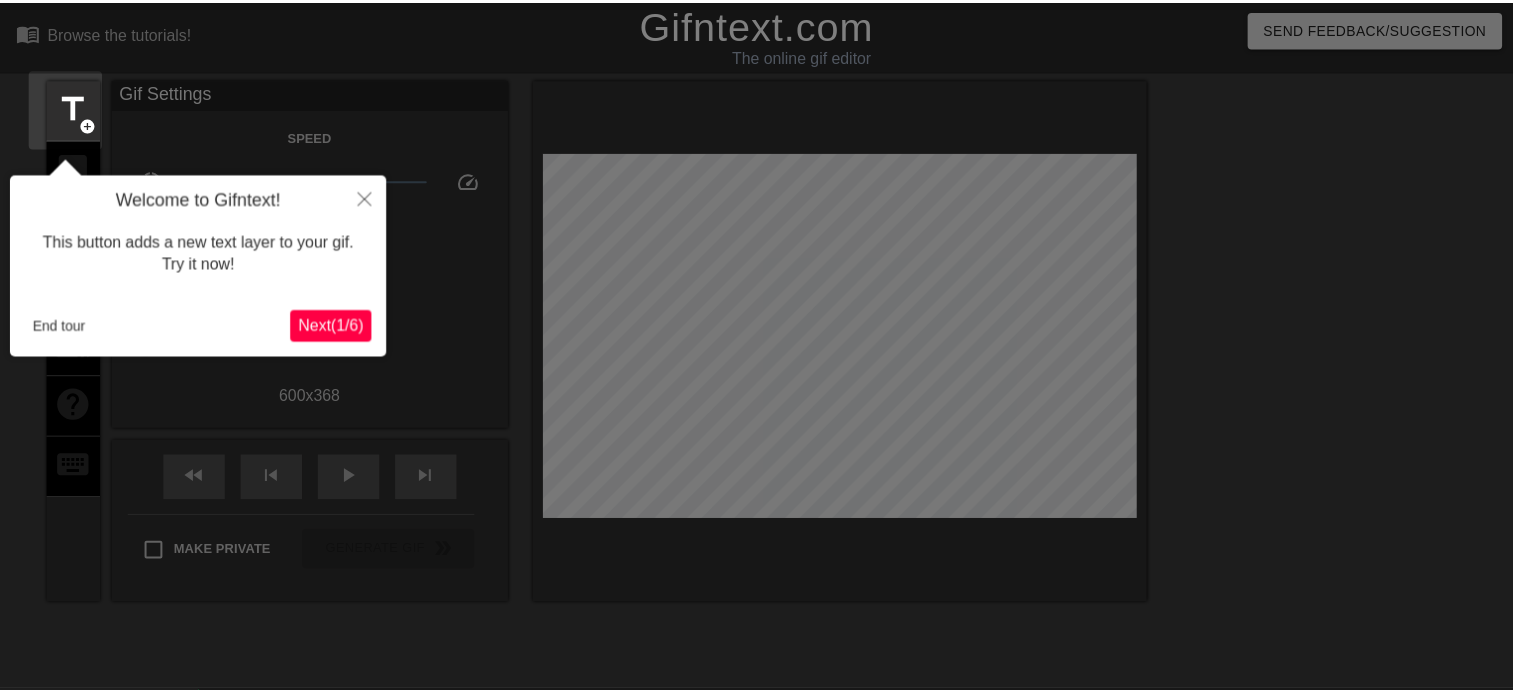 scroll, scrollTop: 48, scrollLeft: 0, axis: vertical 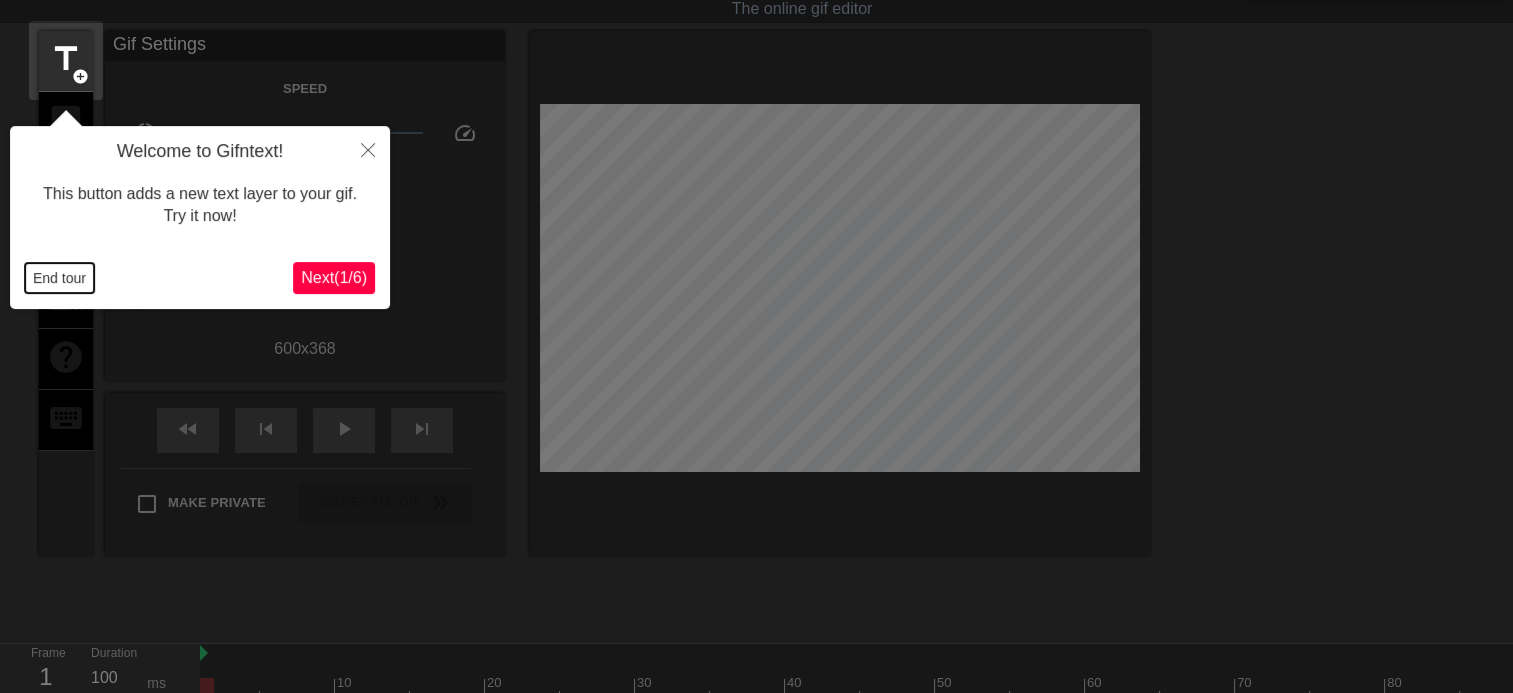 click on "End tour" at bounding box center [59, 278] 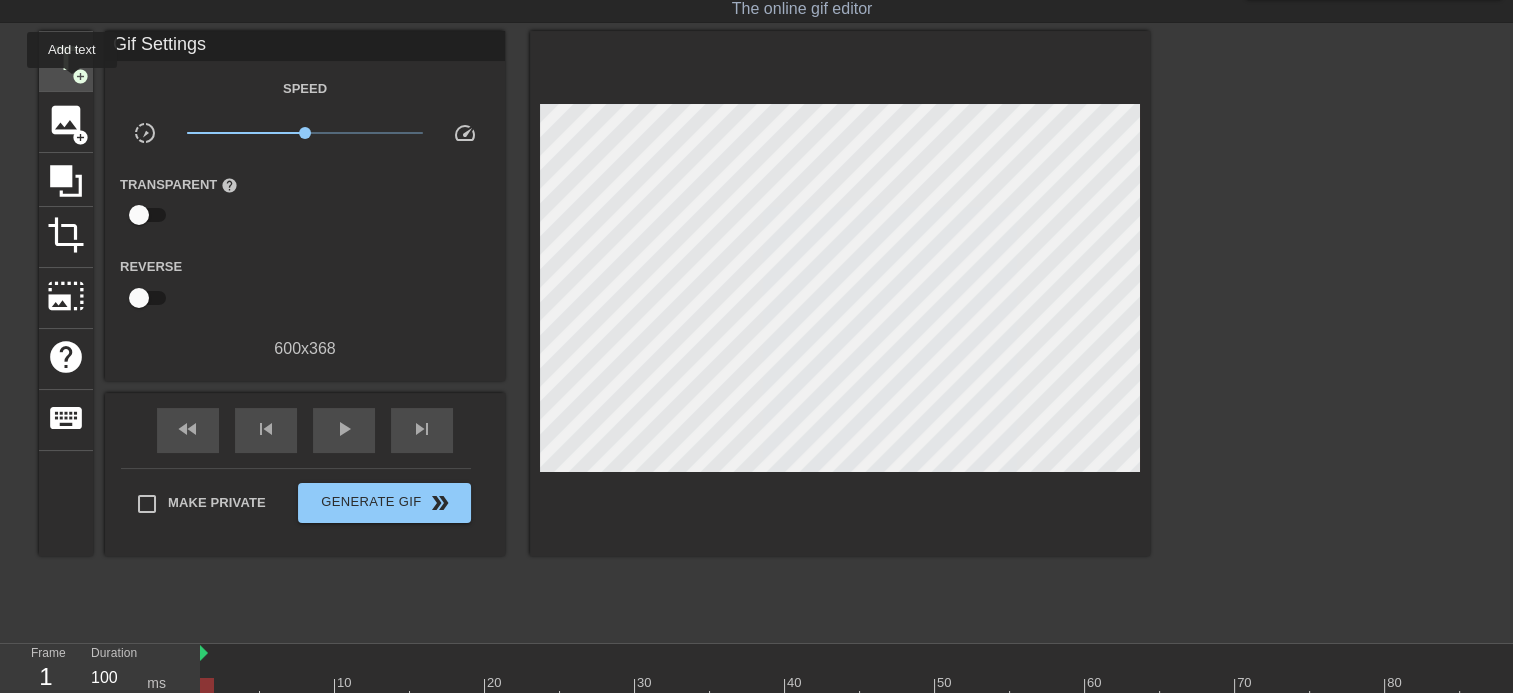 click on "title" at bounding box center [66, 59] 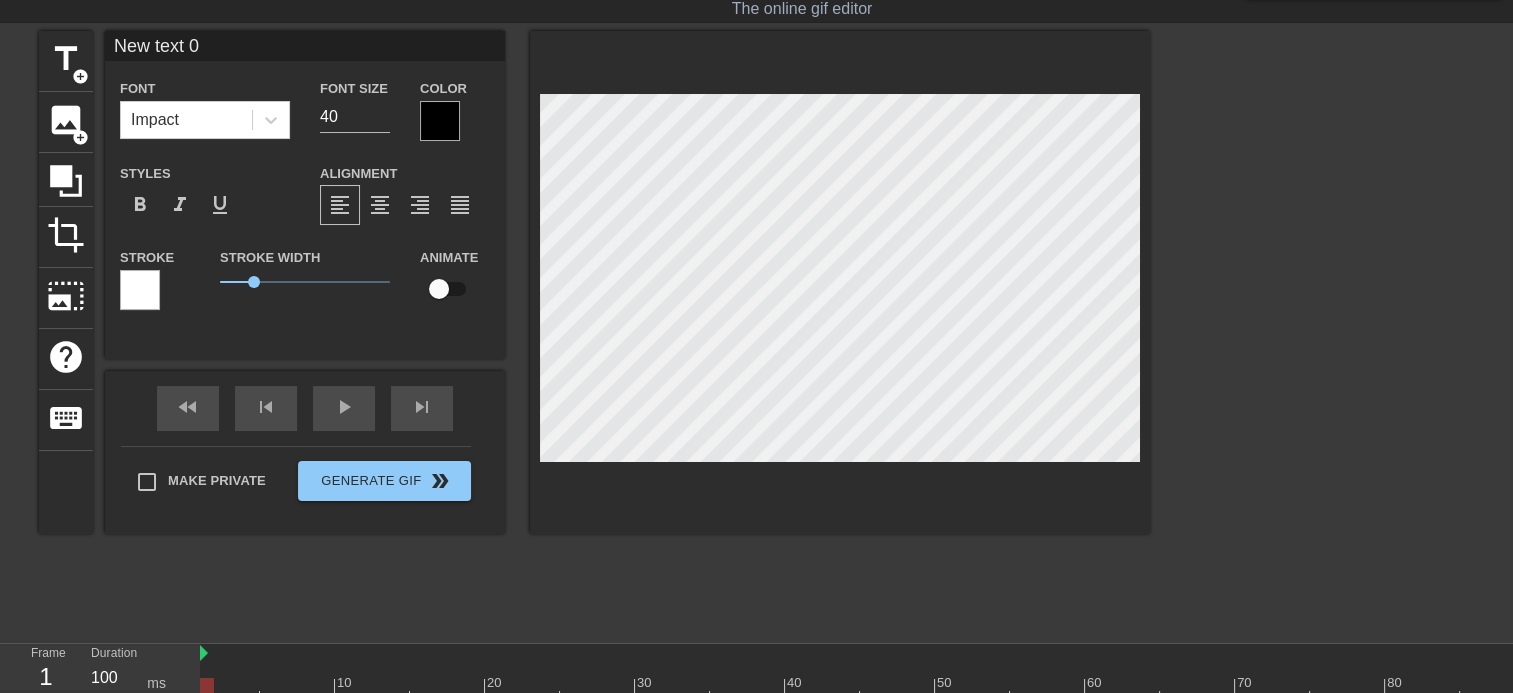drag, startPoint x: 262, startPoint y: 44, endPoint x: 108, endPoint y: 44, distance: 154 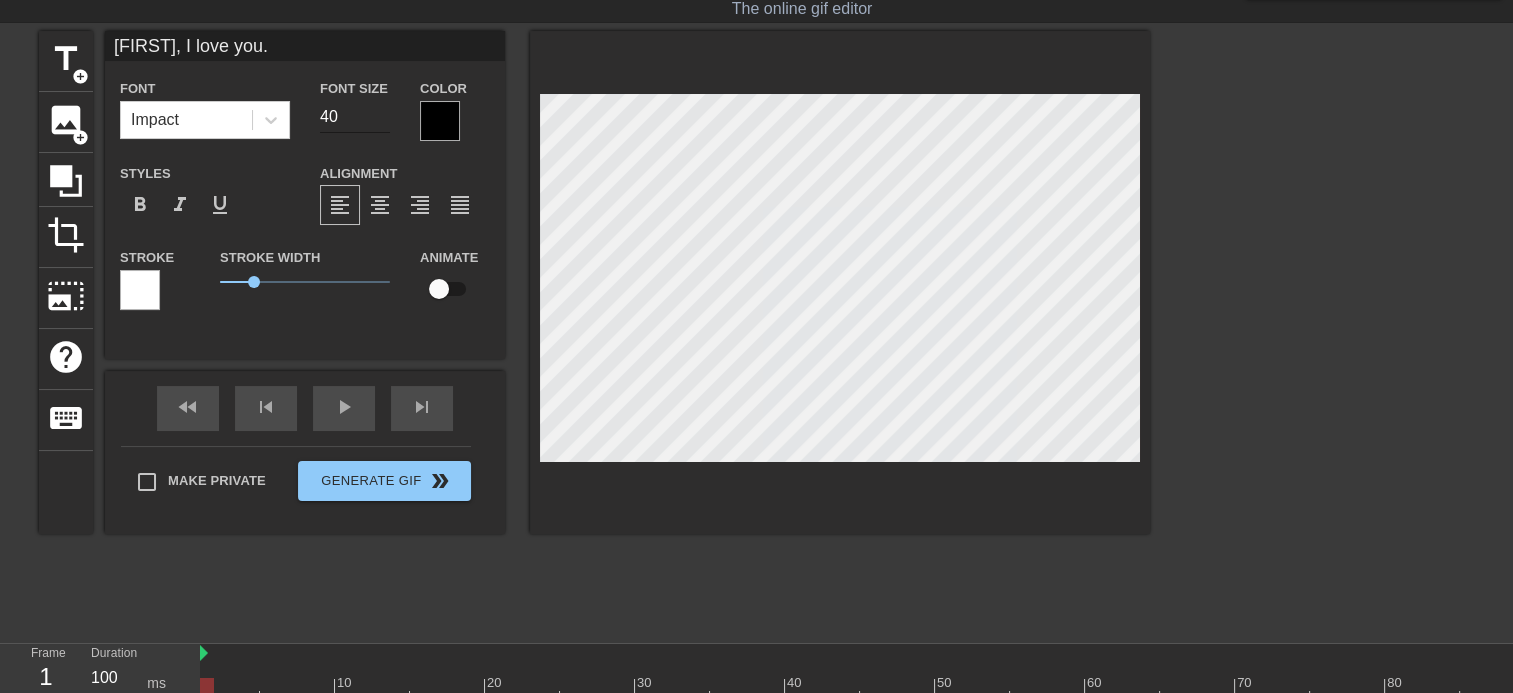 type on "[FIRST], I love you." 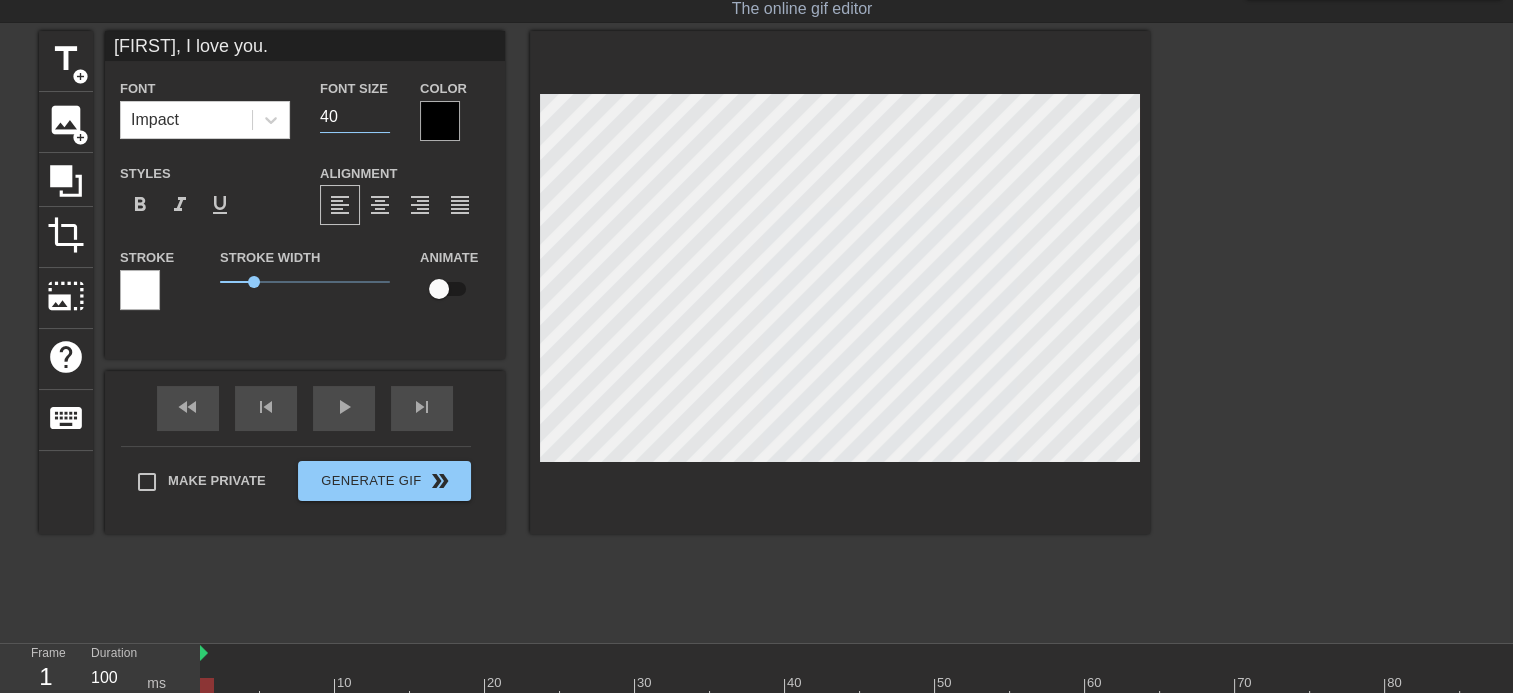 drag, startPoint x: 339, startPoint y: 106, endPoint x: 296, endPoint y: 110, distance: 43.185646 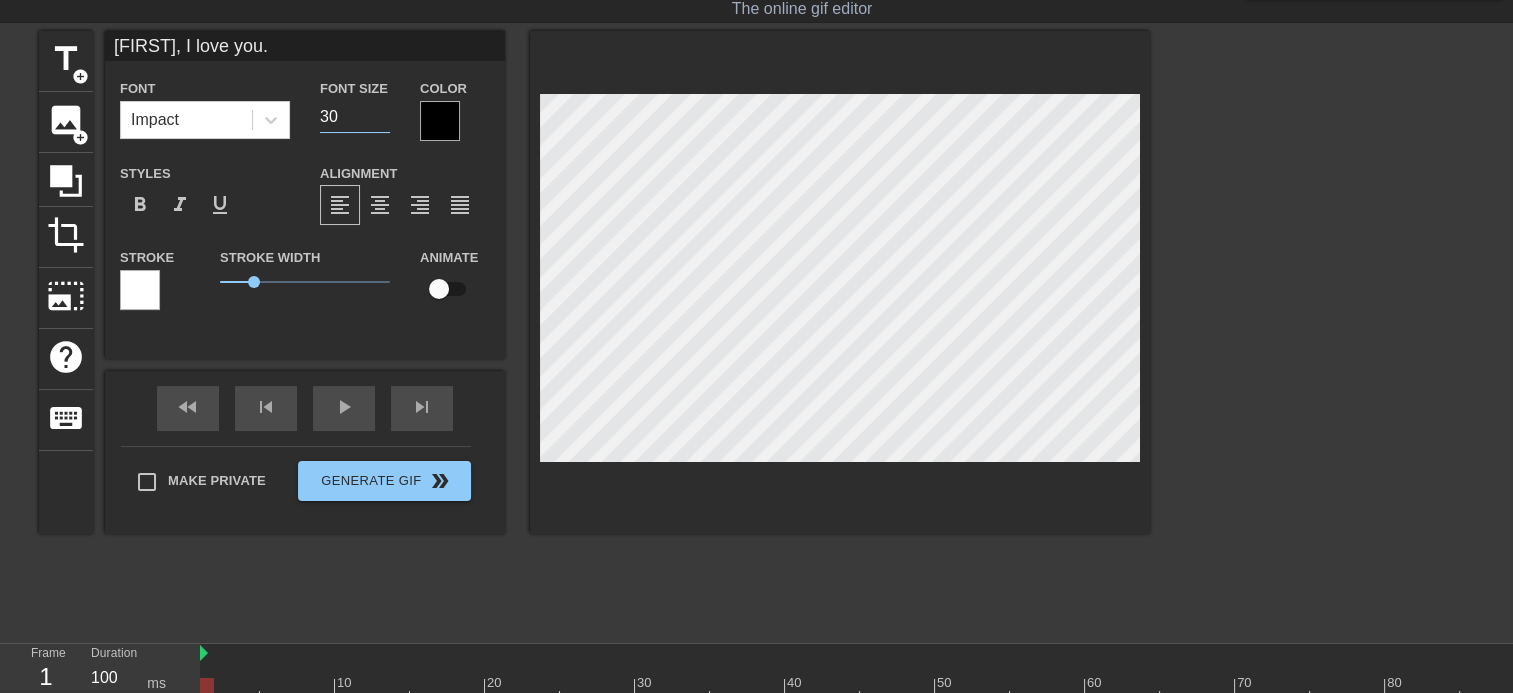 type on "30" 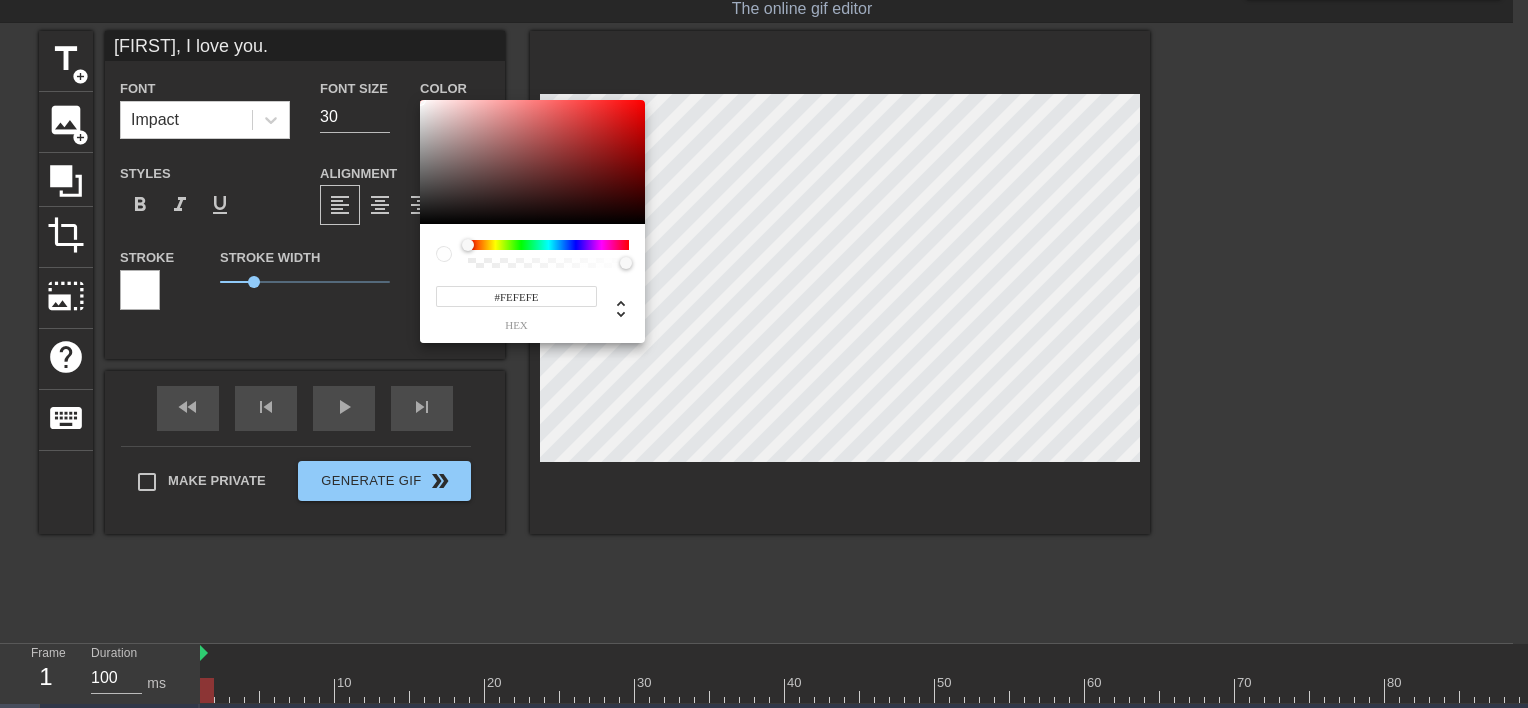 type on "#FFFFFF" 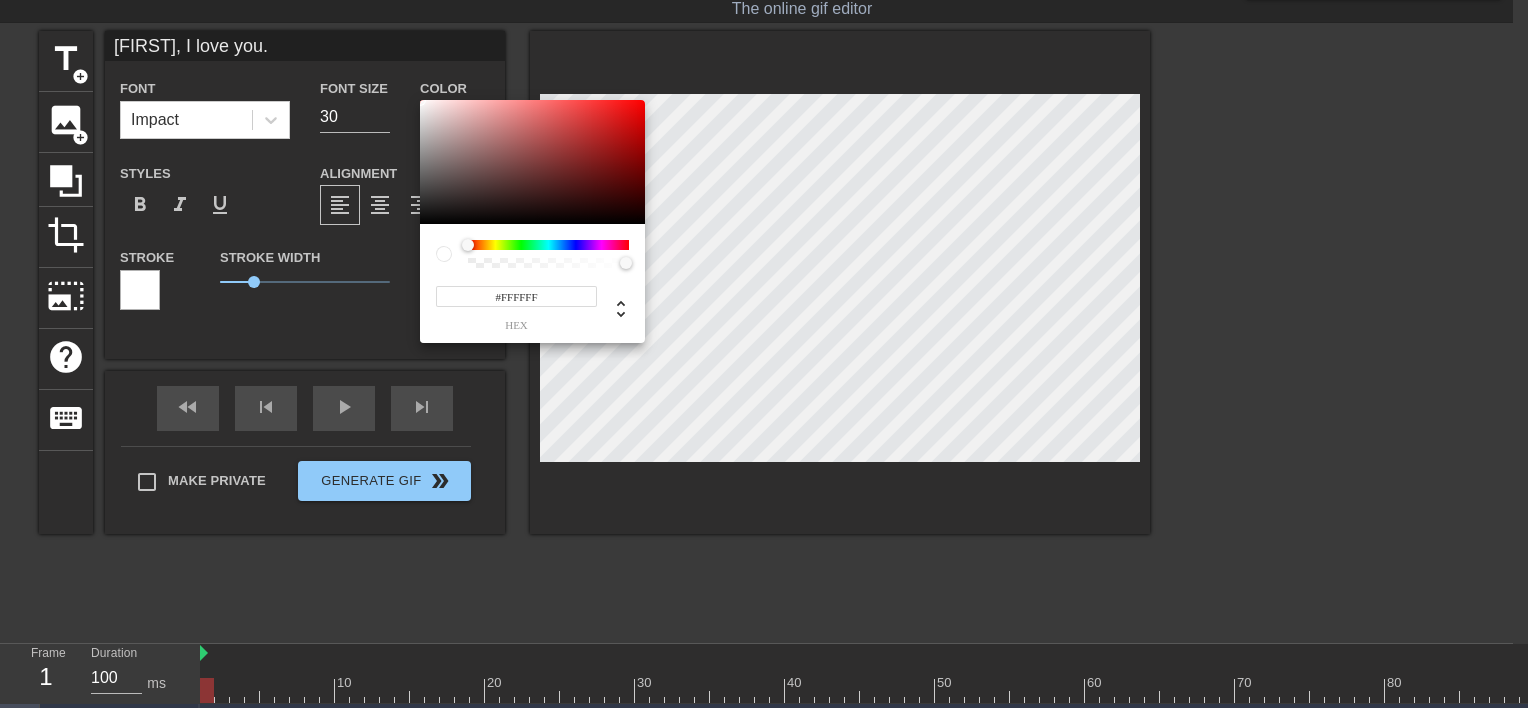 drag, startPoint x: 441, startPoint y: 170, endPoint x: 340, endPoint y: 44, distance: 161.48375 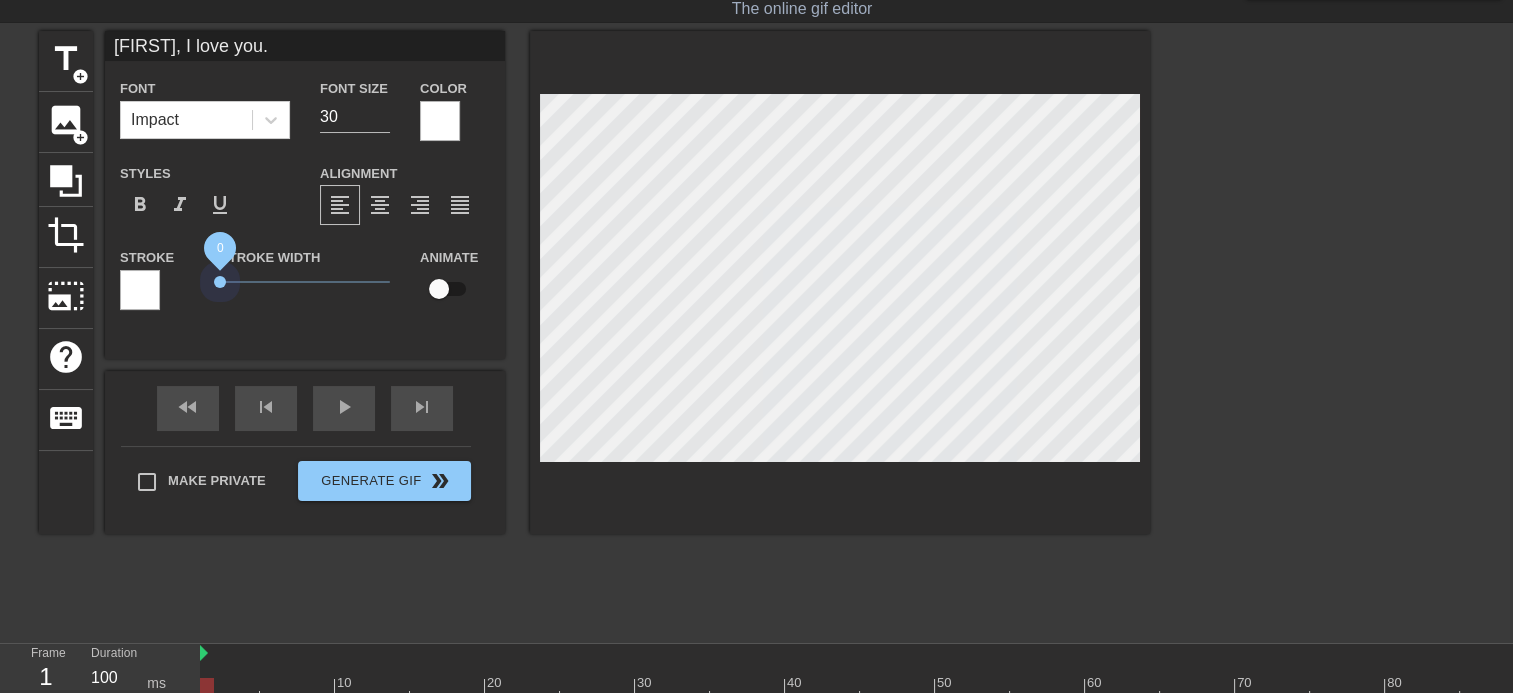 drag, startPoint x: 248, startPoint y: 279, endPoint x: 93, endPoint y: 289, distance: 155.32225 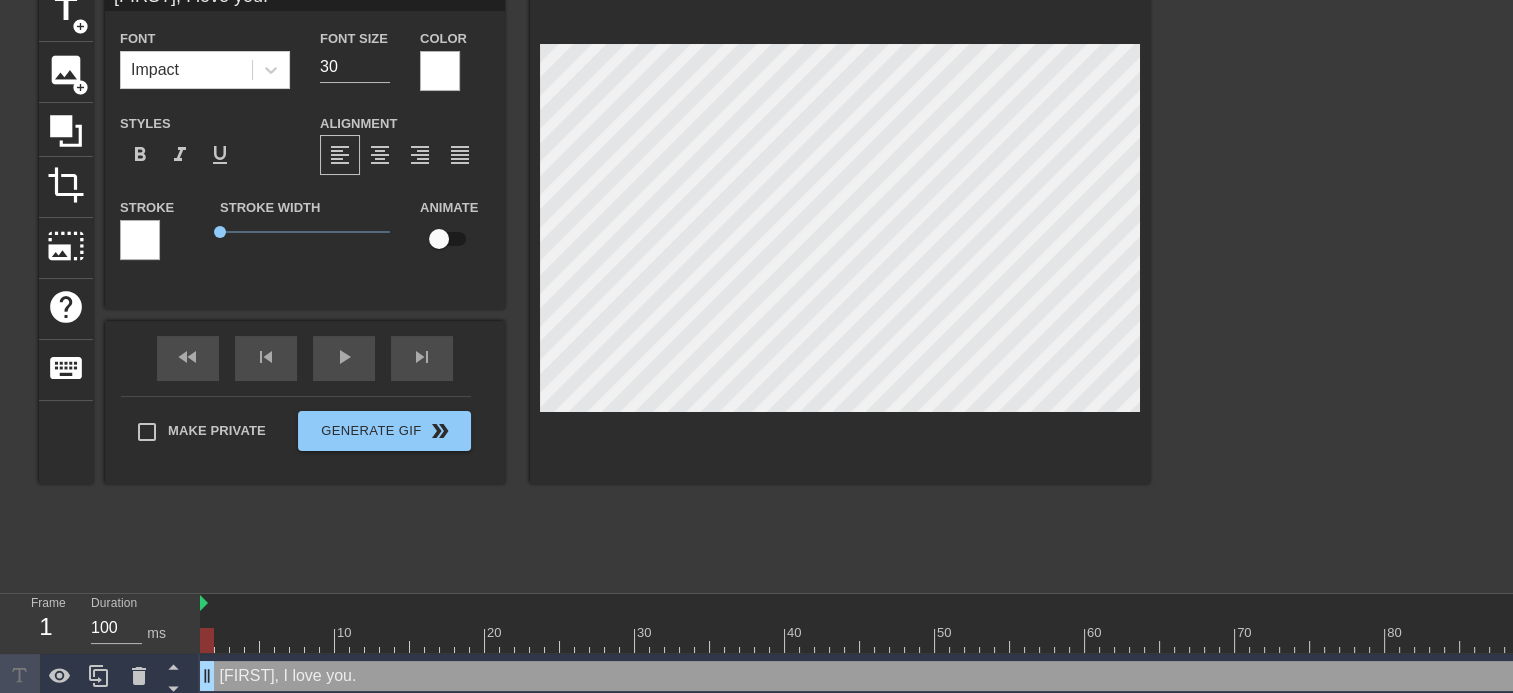 scroll, scrollTop: 119, scrollLeft: 0, axis: vertical 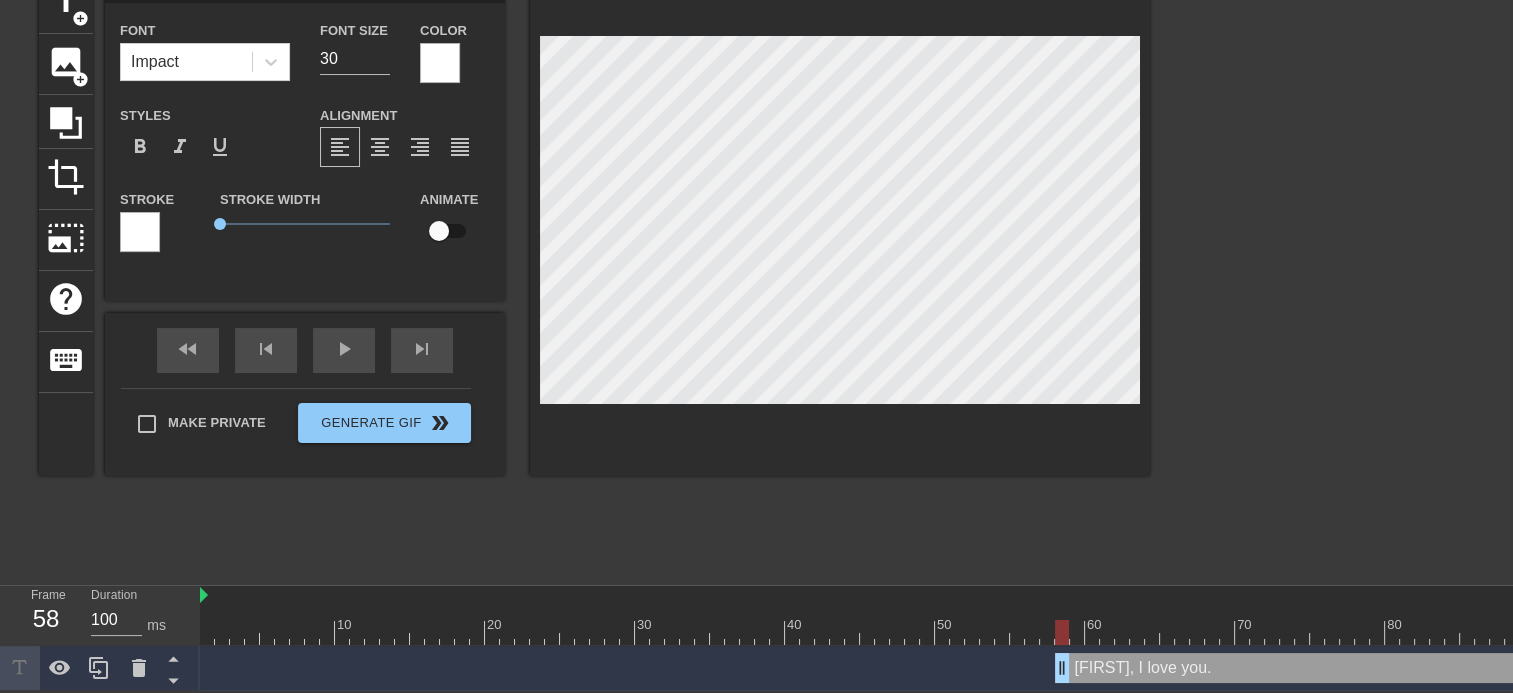 drag, startPoint x: 208, startPoint y: 659, endPoint x: 1060, endPoint y: 691, distance: 852.6007 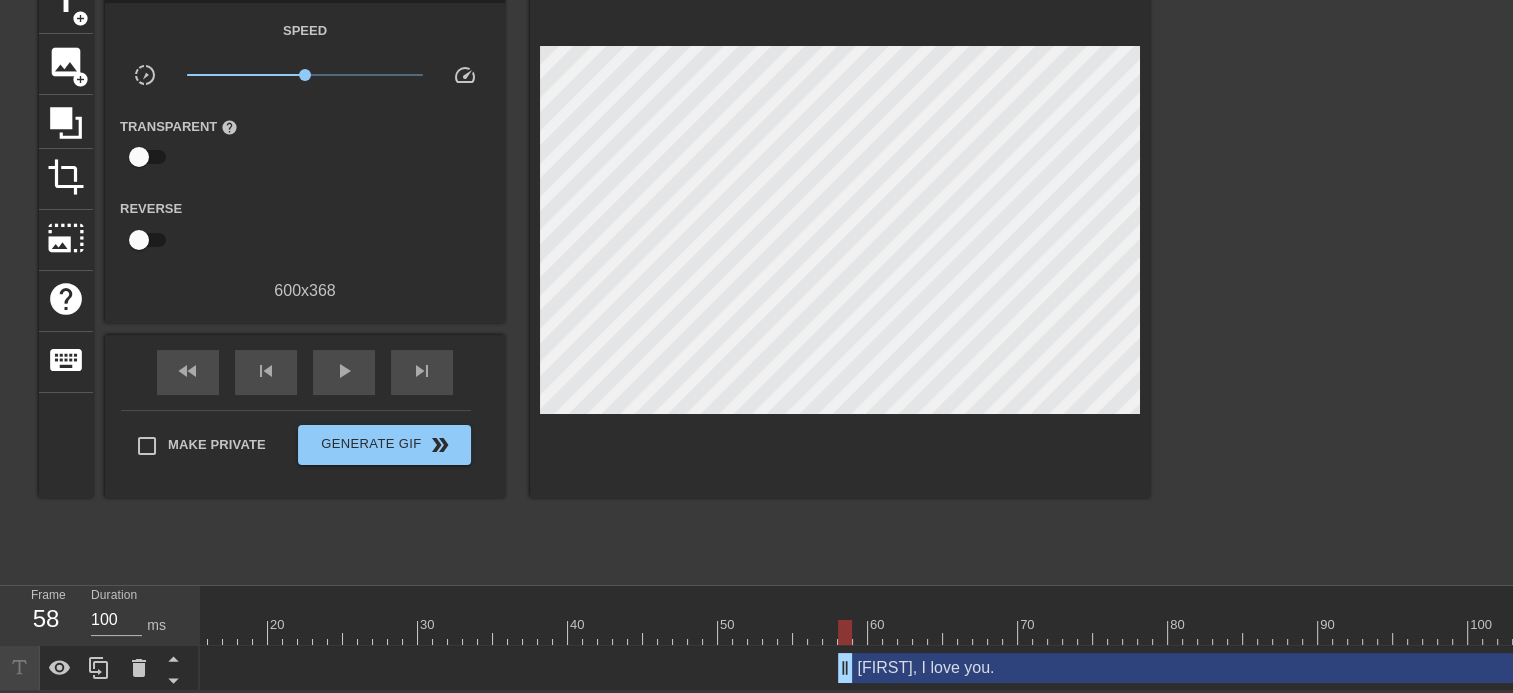 scroll, scrollTop: 0, scrollLeft: 222, axis: horizontal 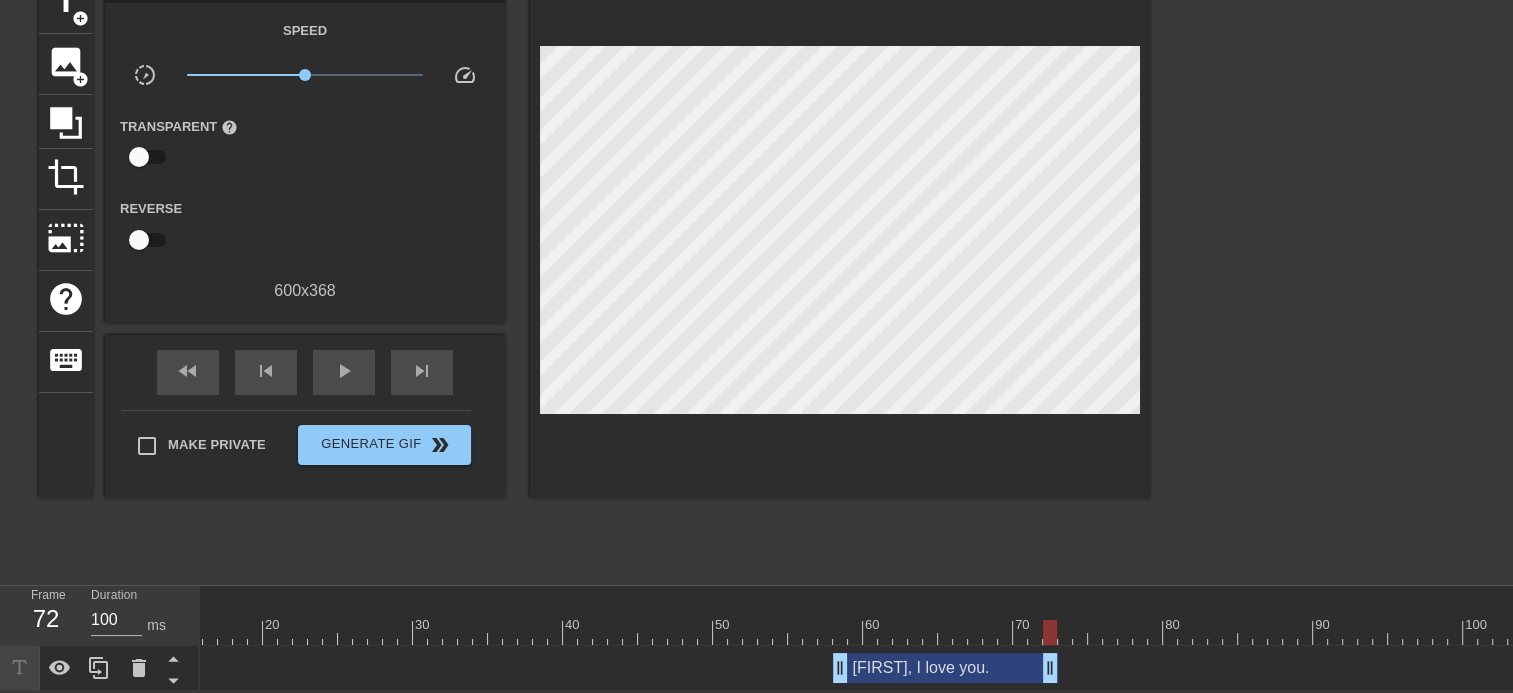 drag, startPoint x: 1506, startPoint y: 654, endPoint x: 1040, endPoint y: 656, distance: 466.0043 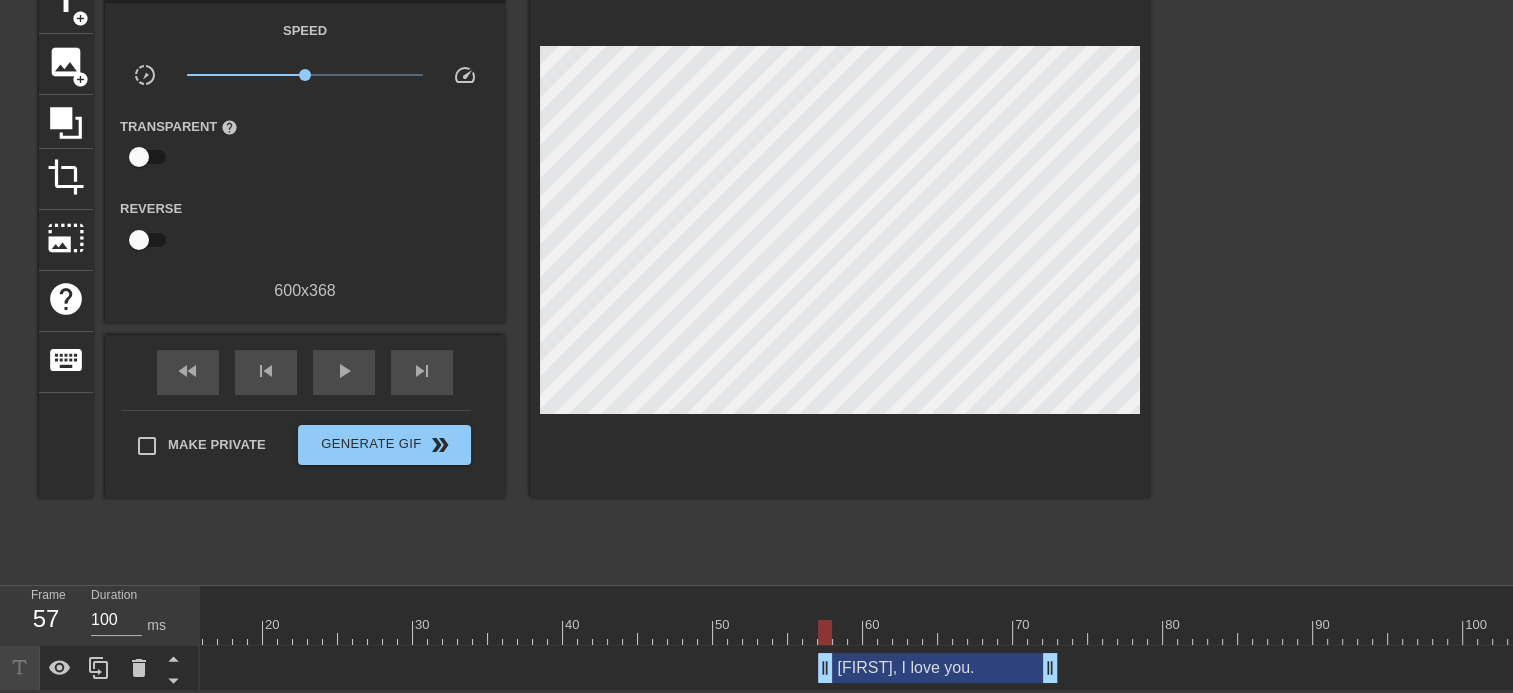 drag, startPoint x: 839, startPoint y: 656, endPoint x: 828, endPoint y: 656, distance: 11 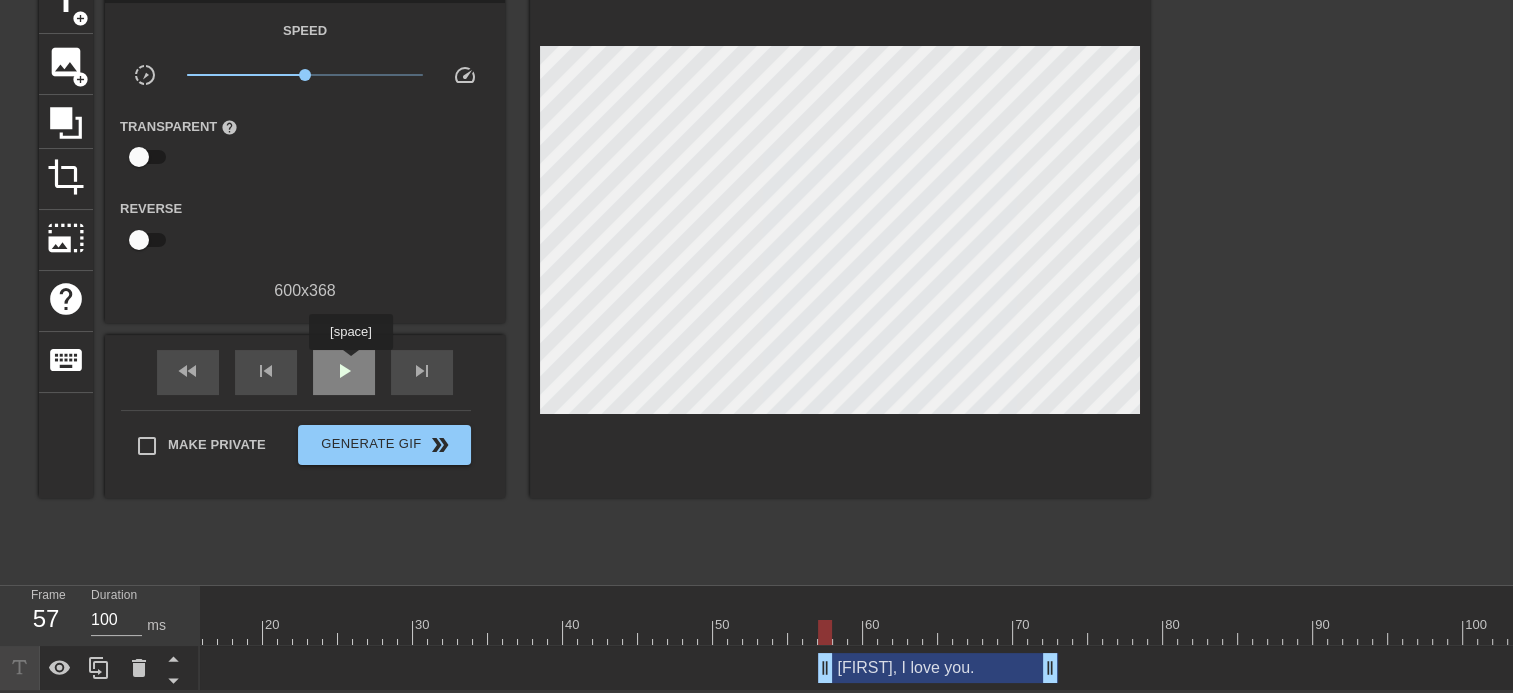click on "play_arrow" at bounding box center (344, 372) 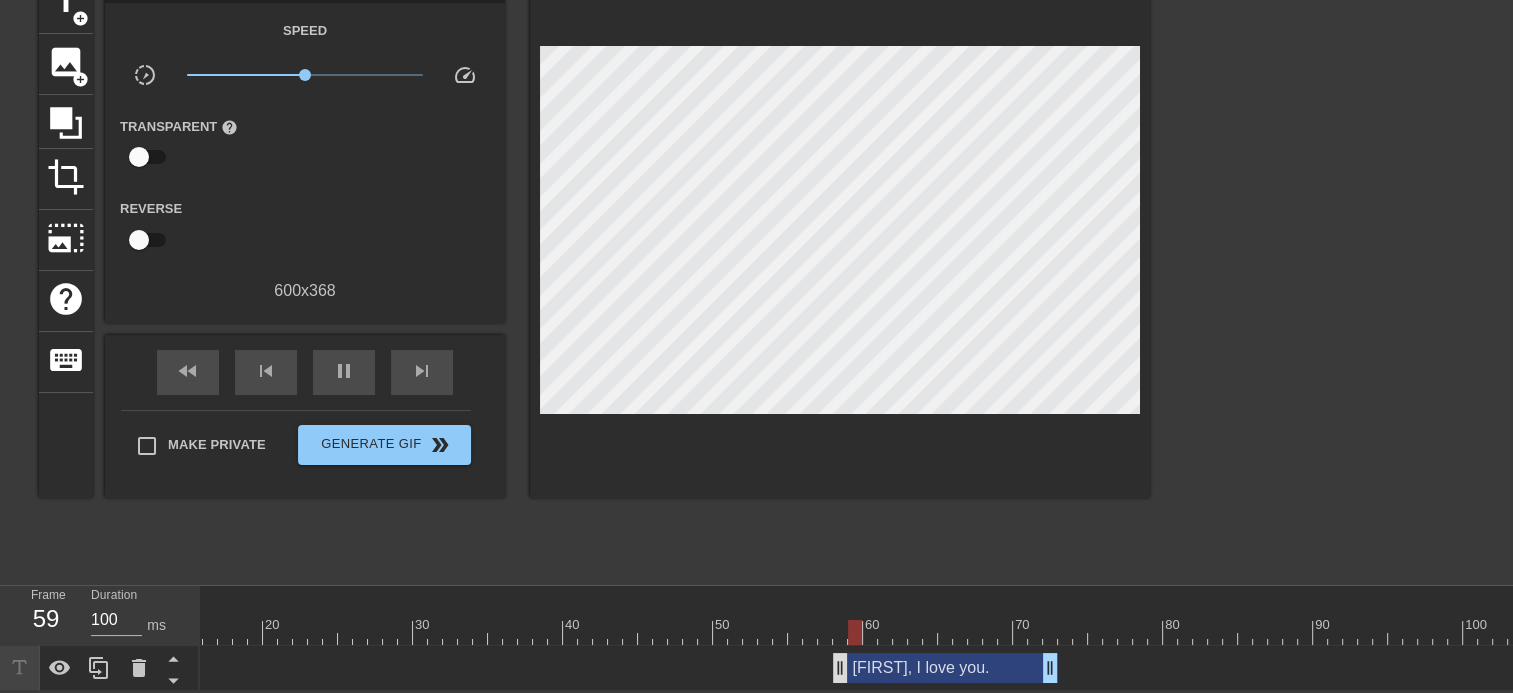 drag, startPoint x: 826, startPoint y: 656, endPoint x: 838, endPoint y: 657, distance: 12.0415945 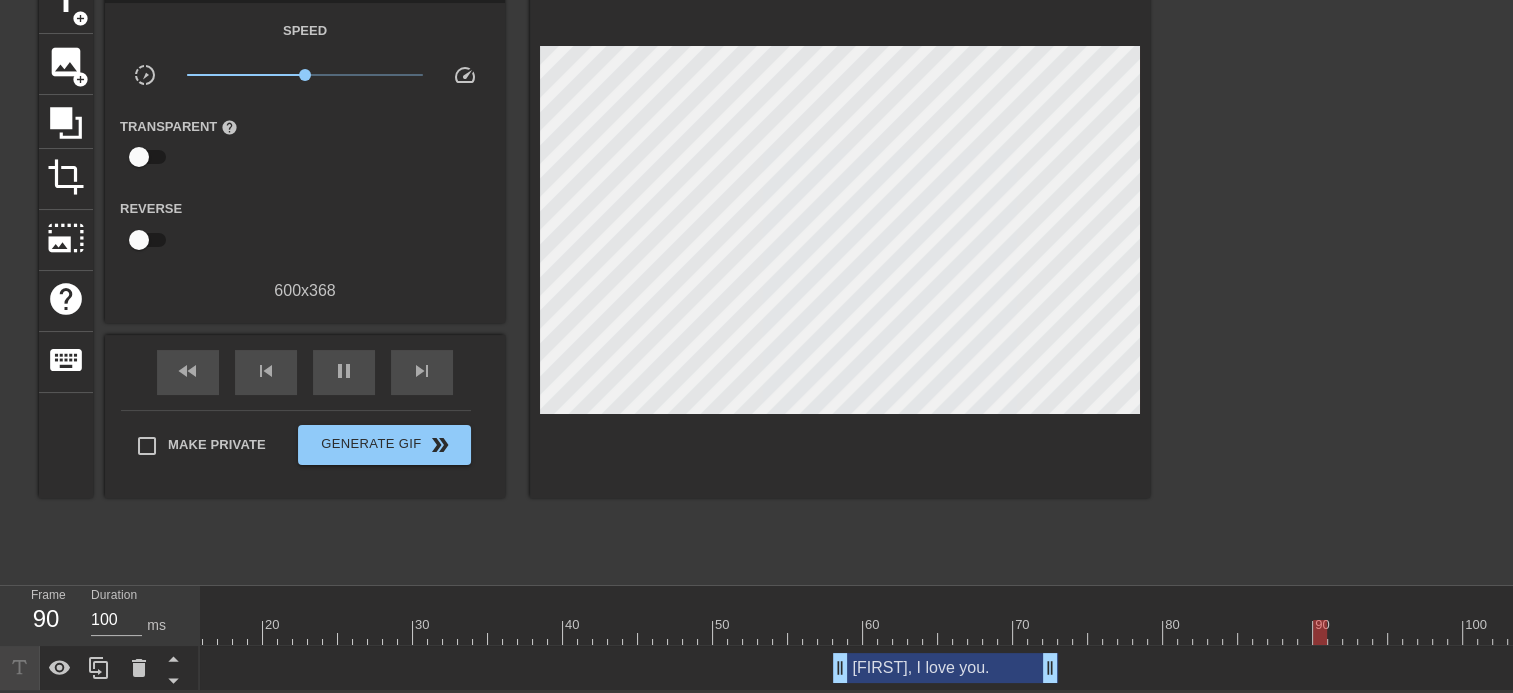 scroll, scrollTop: 0, scrollLeft: 0, axis: both 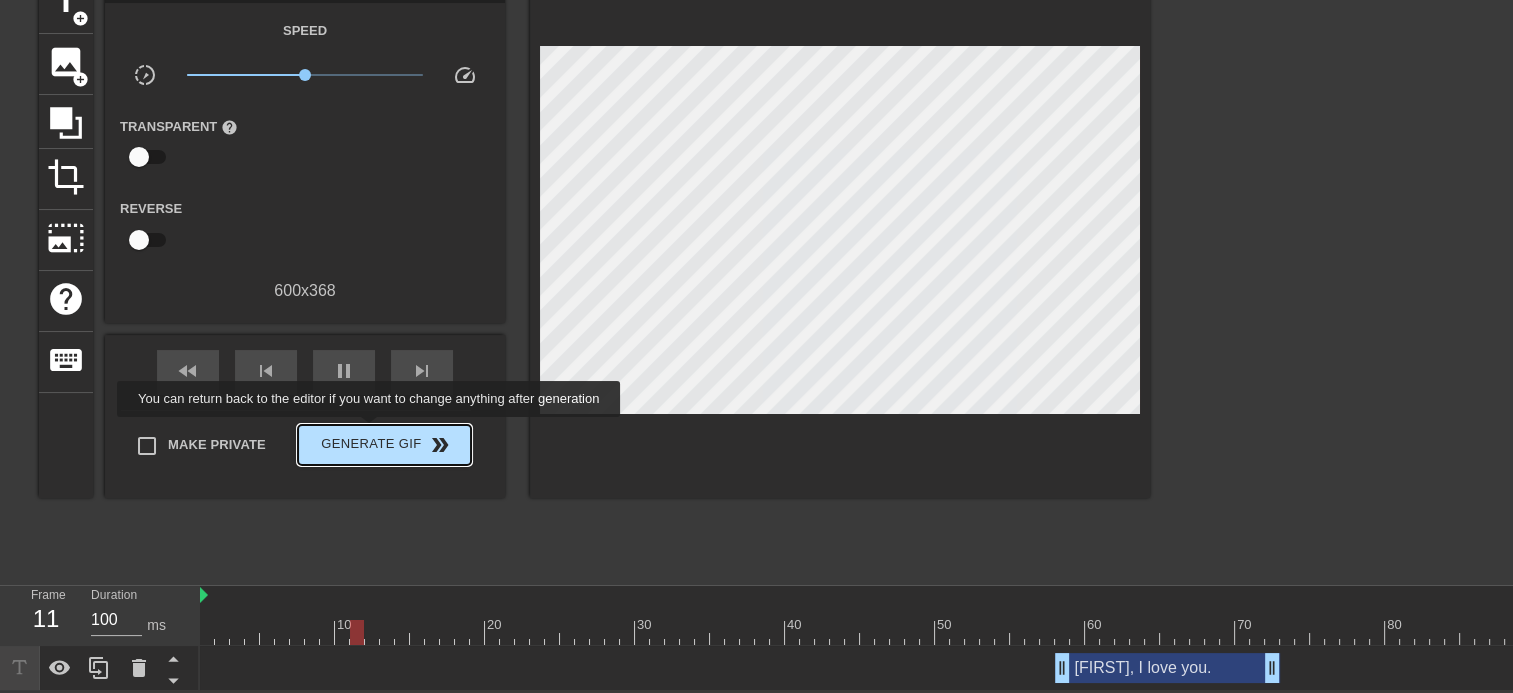 click on "Generate Gif double_arrow" at bounding box center [384, 445] 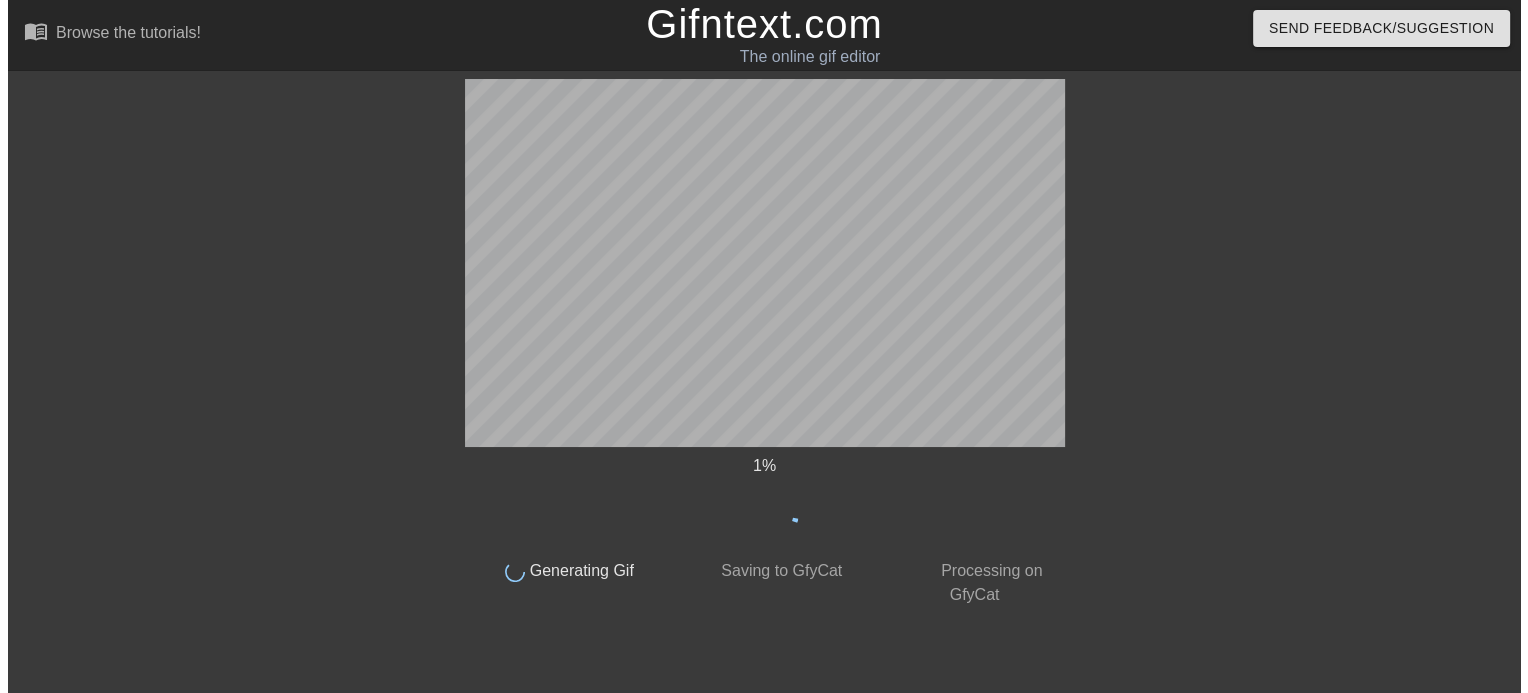 scroll, scrollTop: 0, scrollLeft: 0, axis: both 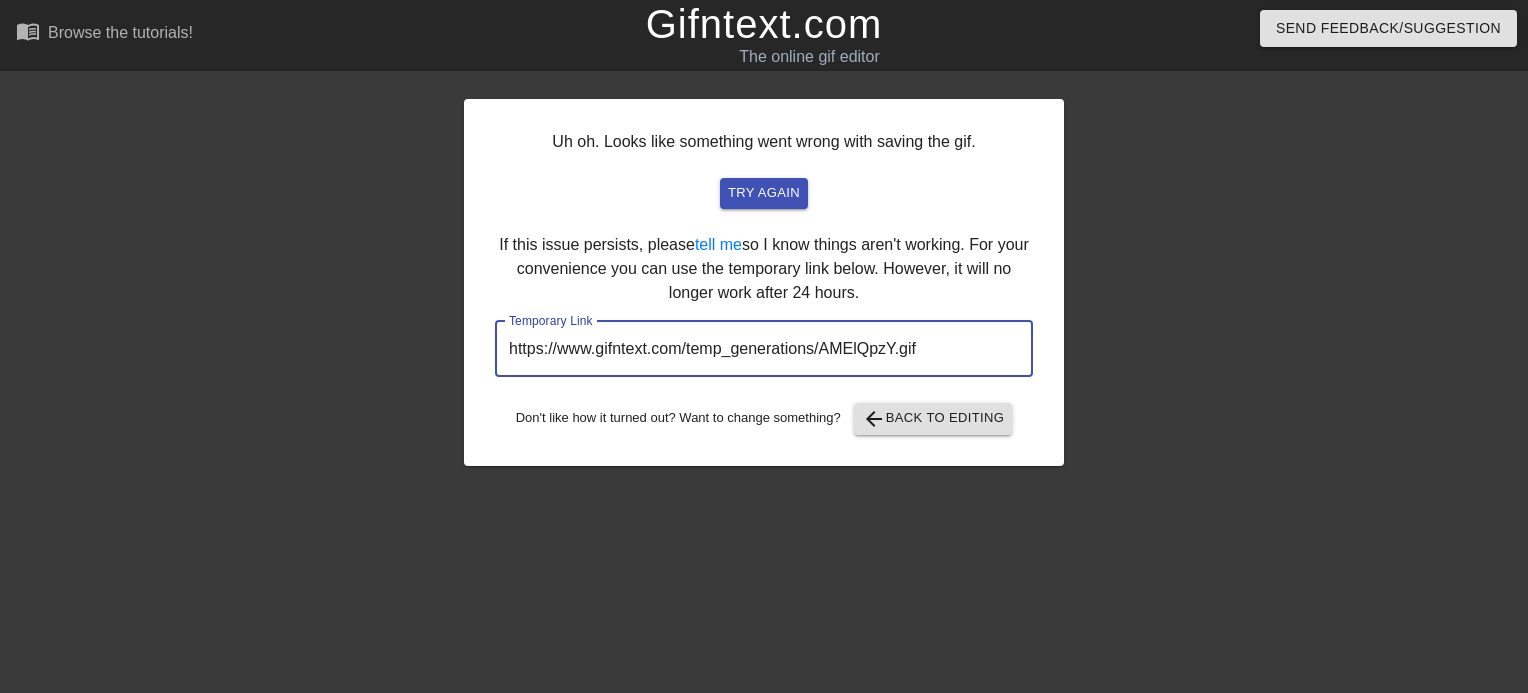 drag, startPoint x: 954, startPoint y: 338, endPoint x: 402, endPoint y: 366, distance: 552.7097 